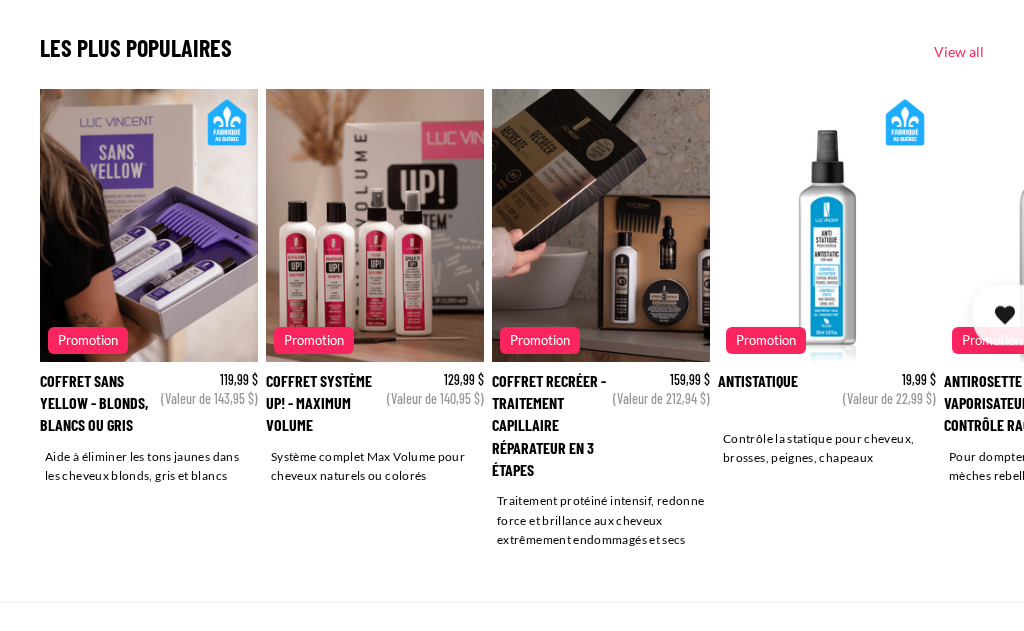 scroll, scrollTop: 2834, scrollLeft: 0, axis: vertical 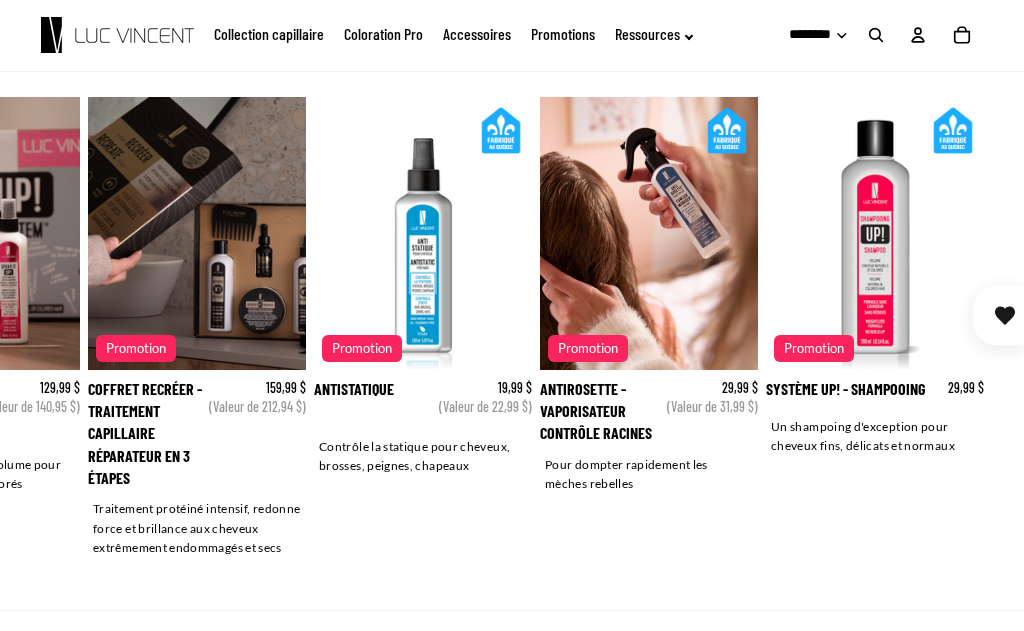 click at bounding box center [649, 233] 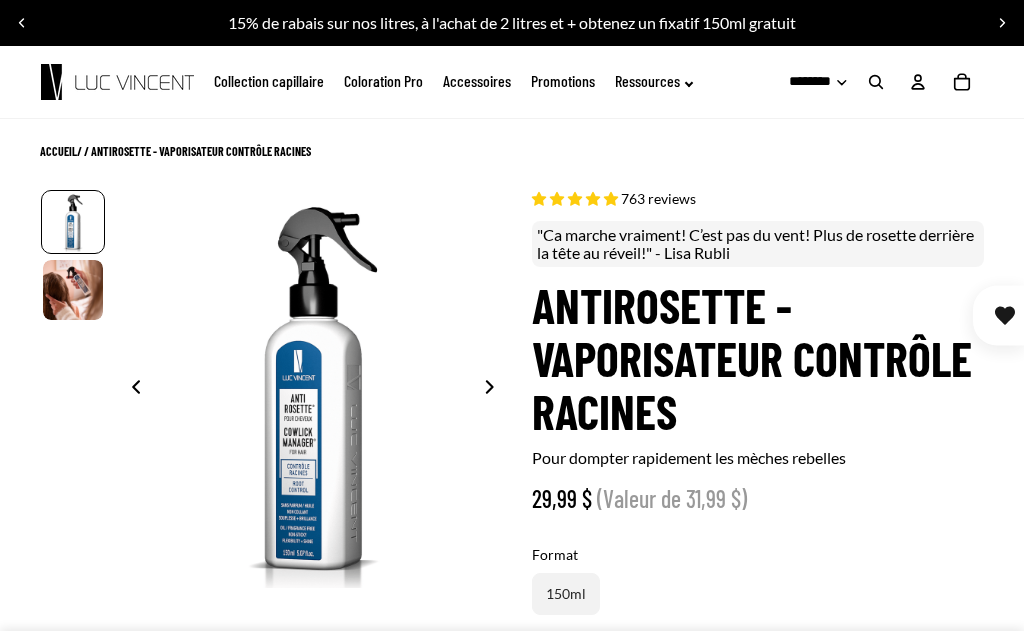 scroll, scrollTop: 32, scrollLeft: 0, axis: vertical 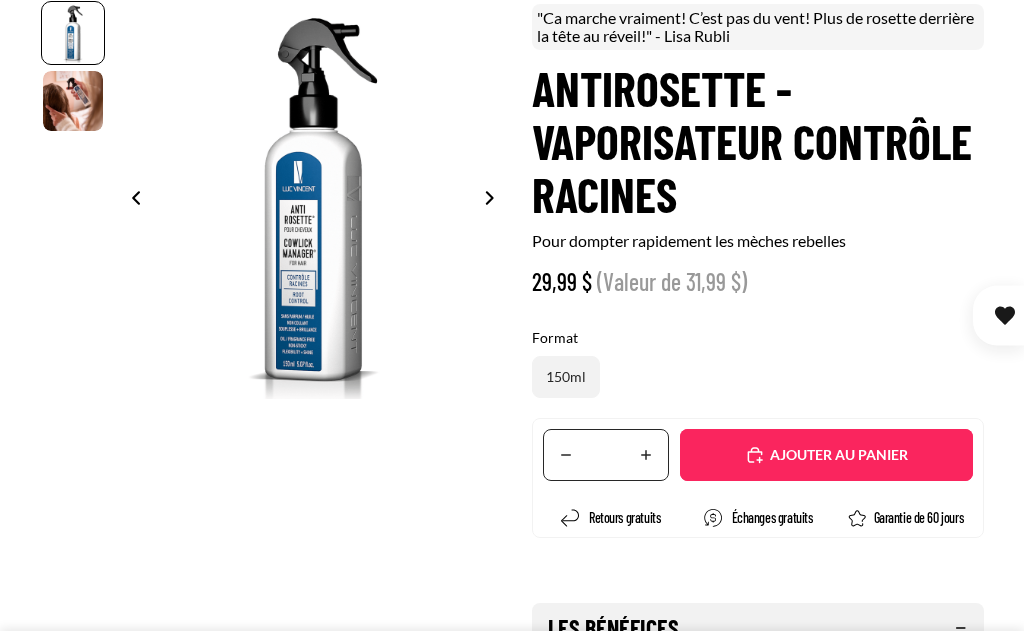 select on "**********" 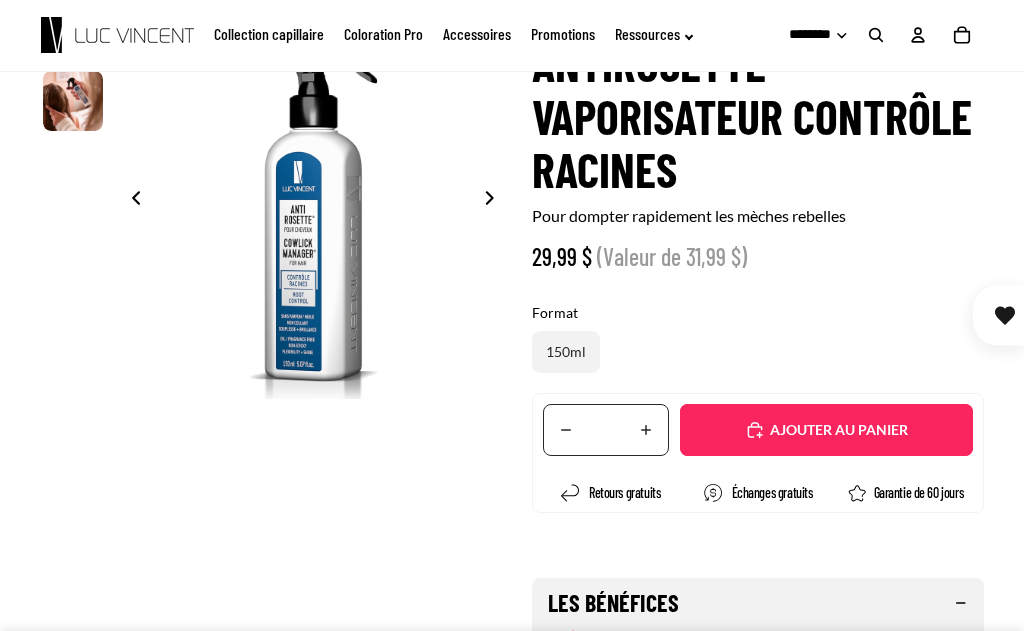 scroll, scrollTop: 201, scrollLeft: 0, axis: vertical 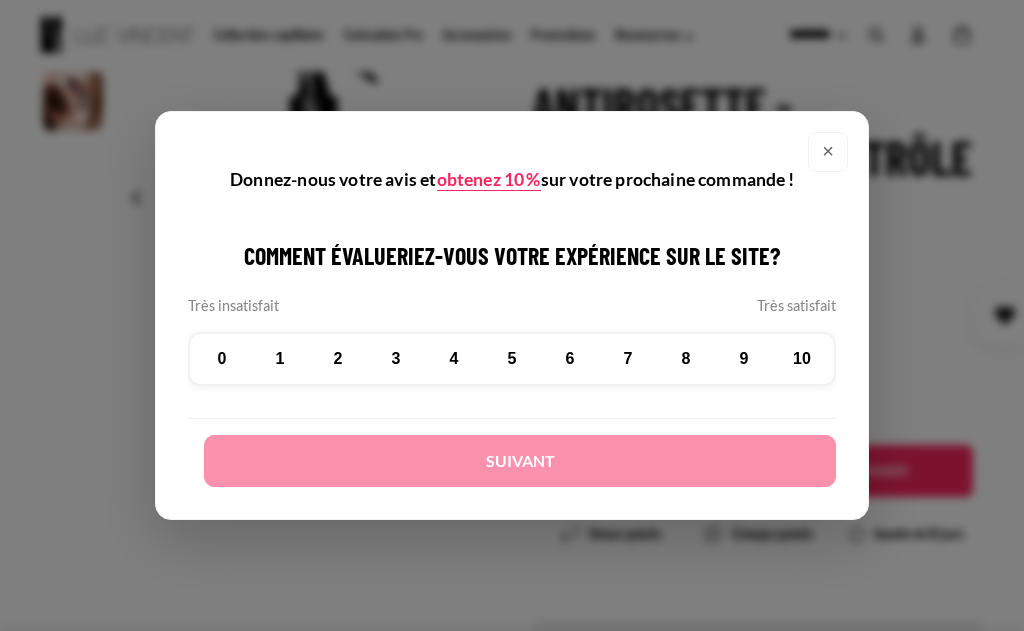 click on "10" at bounding box center [802, 359] 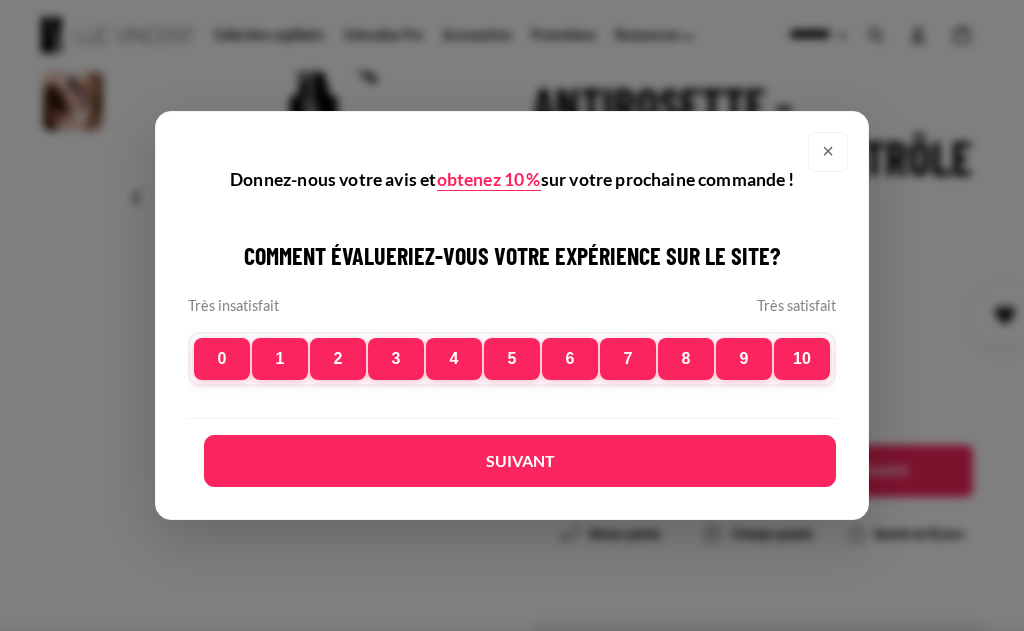 click on "Suivant" at bounding box center (520, 461) 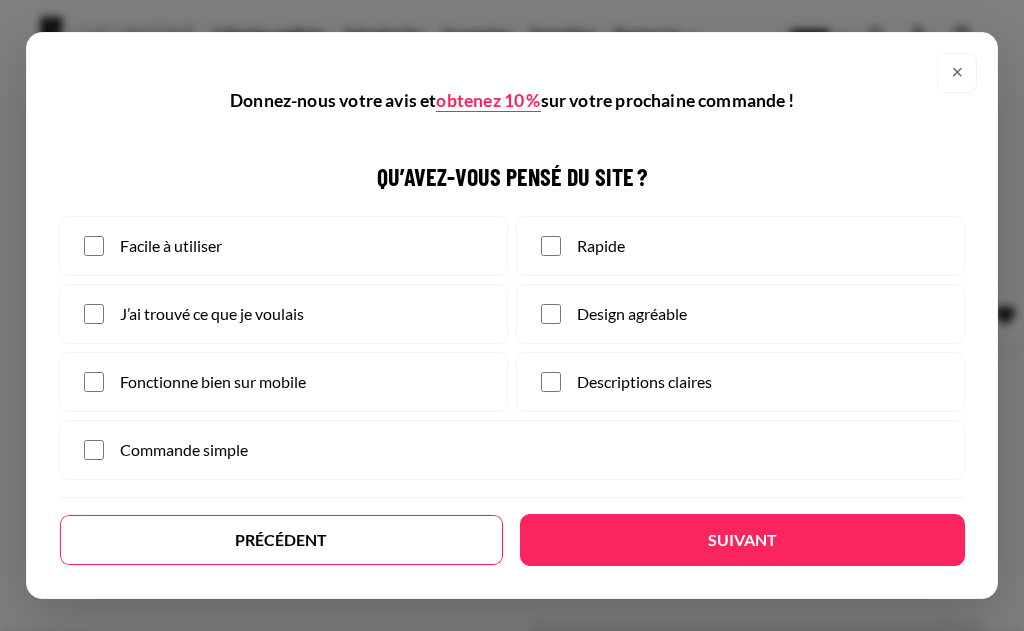 click on "Rapide" at bounding box center [740, 246] 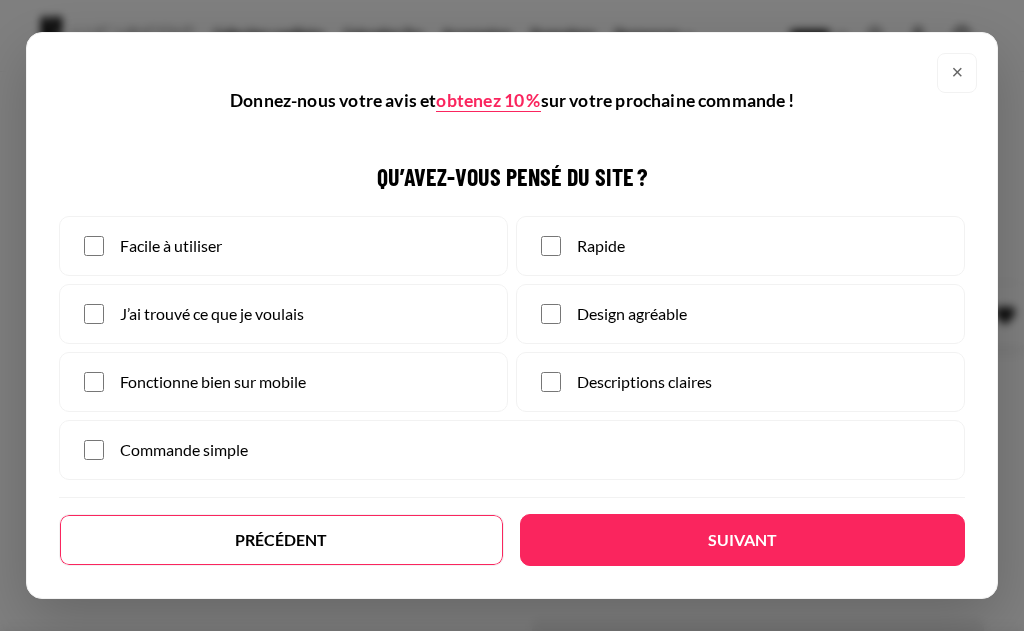 click on "×
Donnez-nous votre avis et  obtenez 10 %  sur votre prochaine commande !
Comment évalueriez-vous votre expérience sur le site?
Très insatisfait
Très satisfait
0
1
2
3
4
5
6
7
8" at bounding box center (512, 316) 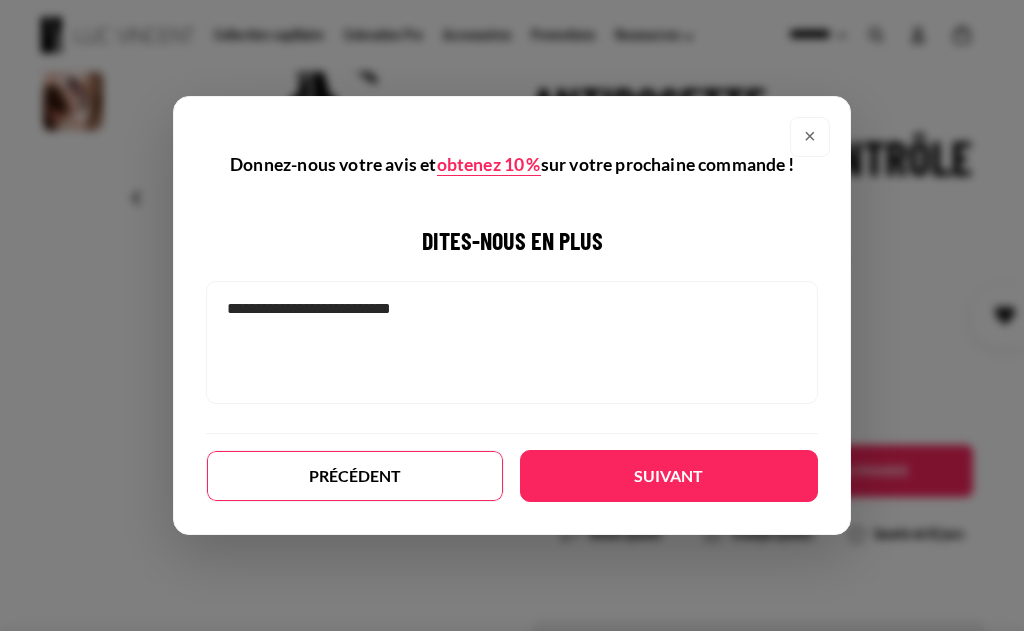 click at bounding box center [512, 343] 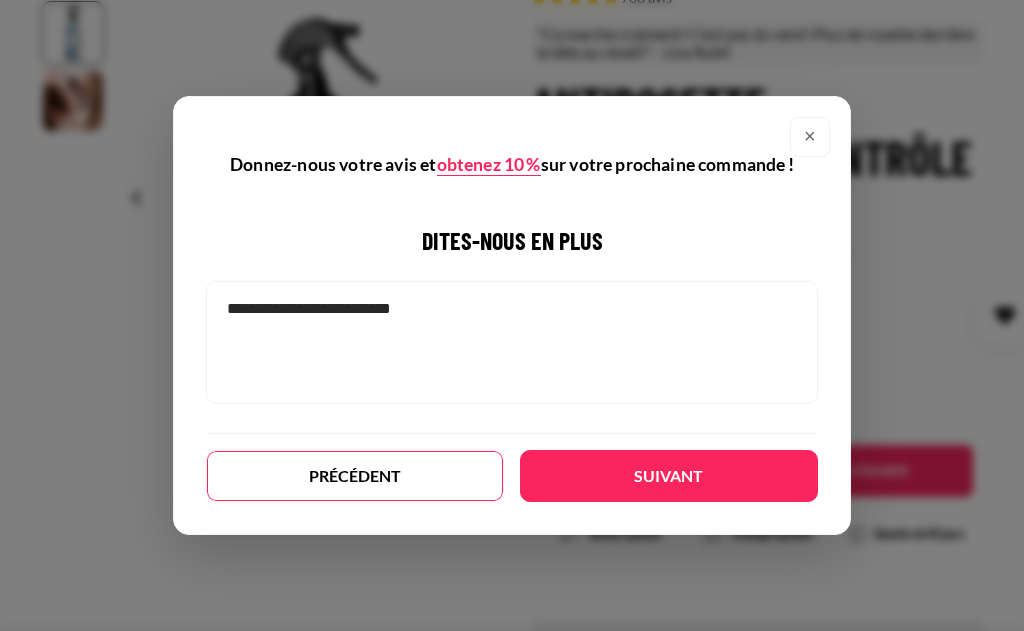scroll, scrollTop: 200, scrollLeft: 0, axis: vertical 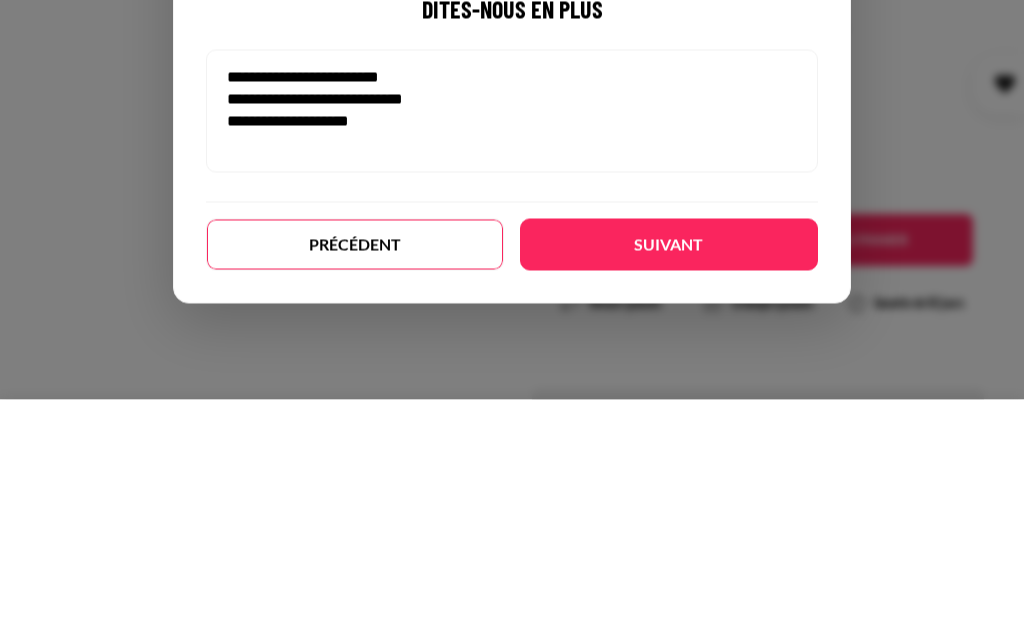 click on "**********" at bounding box center [512, 343] 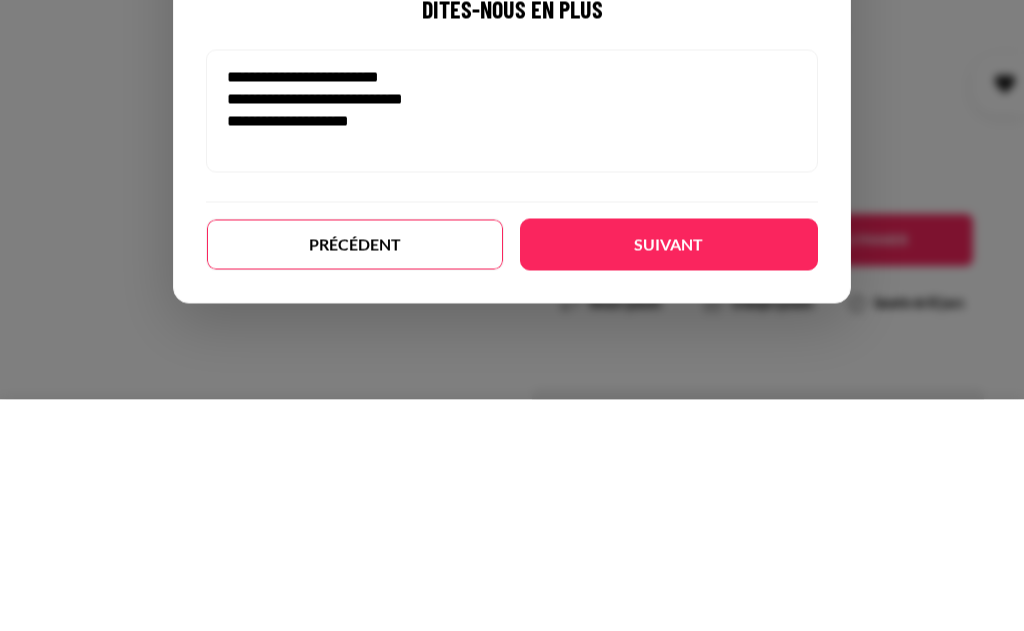 click on "**********" at bounding box center [512, 343] 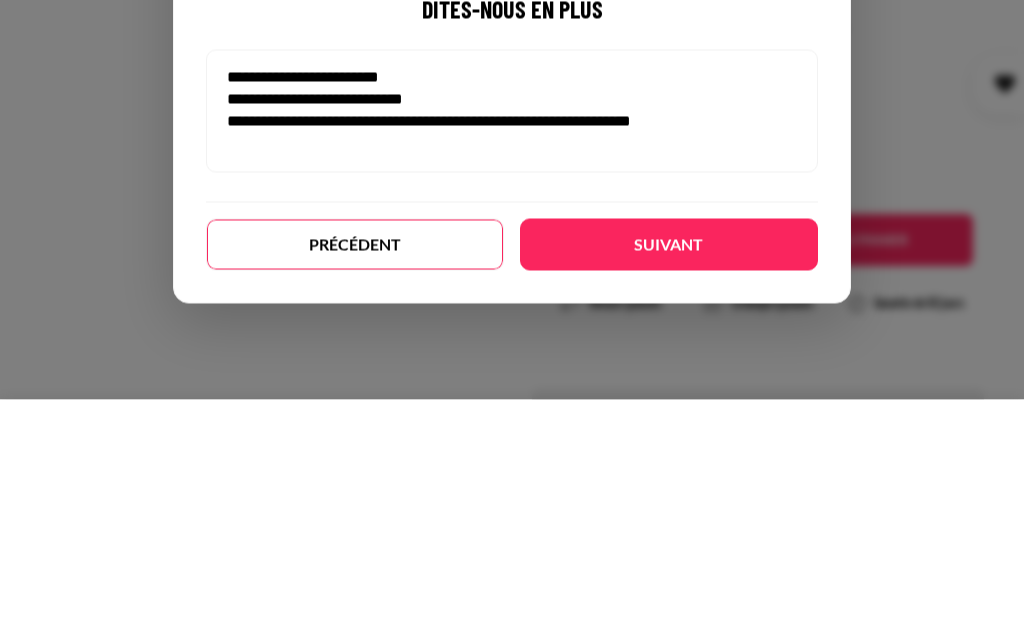 click on "**********" at bounding box center (512, 343) 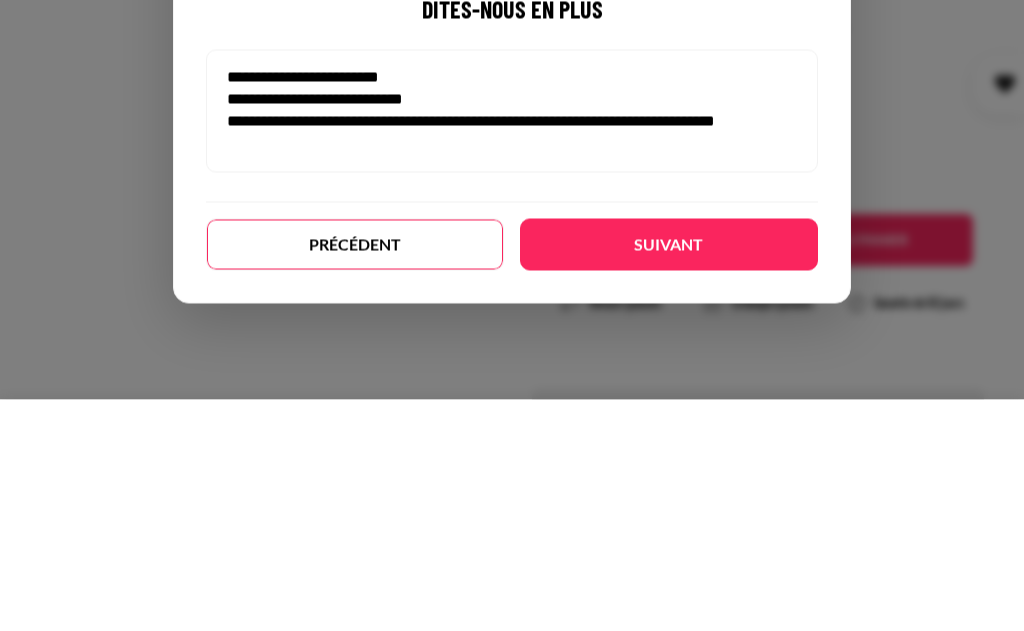 scroll, scrollTop: 5, scrollLeft: 0, axis: vertical 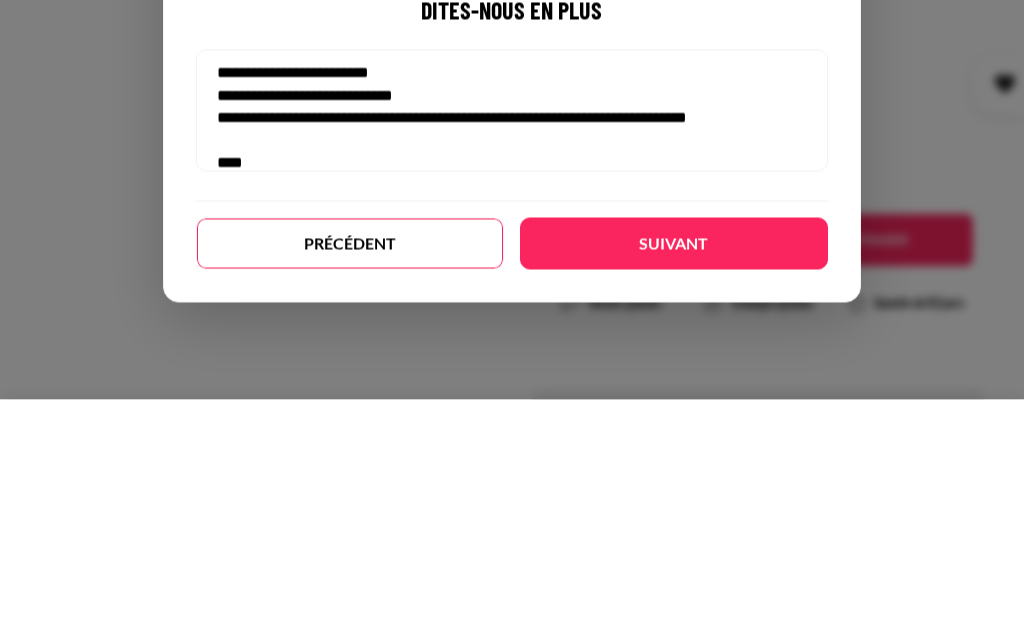 type on "**********" 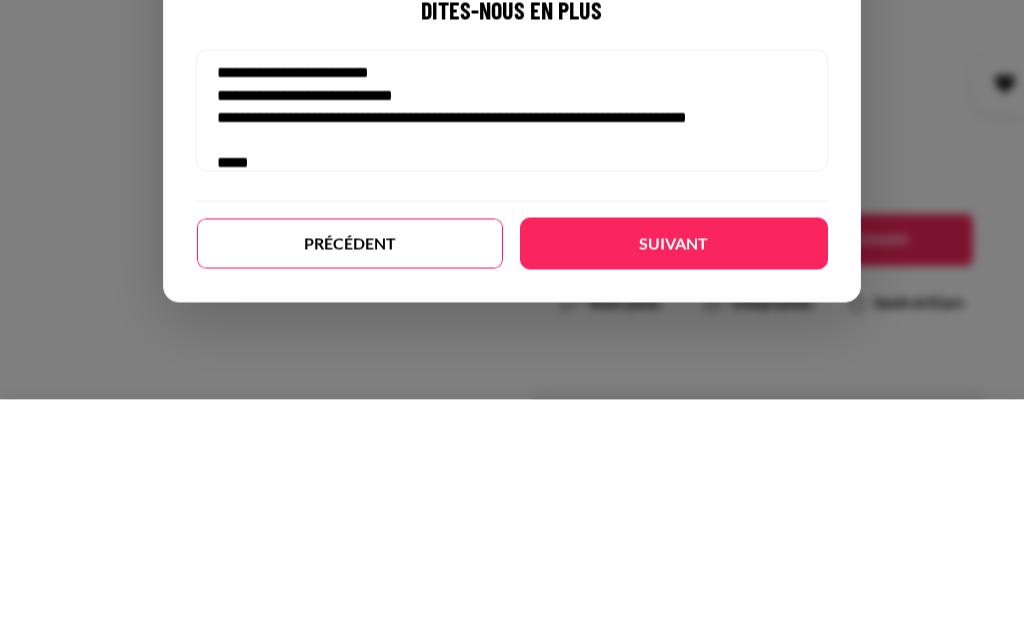 click on "Précédent" at bounding box center [350, 475] 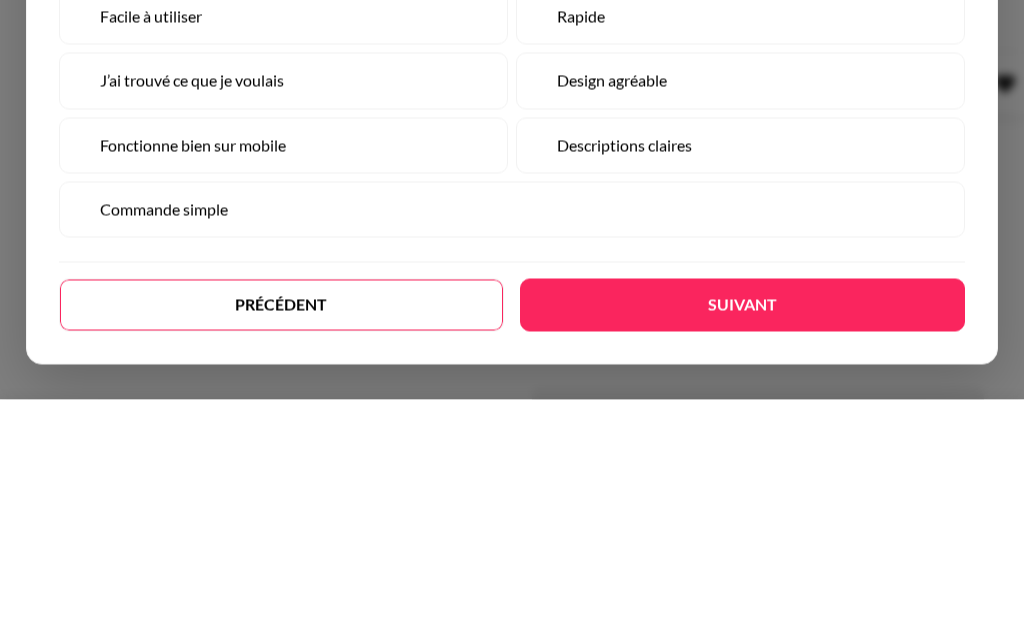 scroll, scrollTop: 432, scrollLeft: 0, axis: vertical 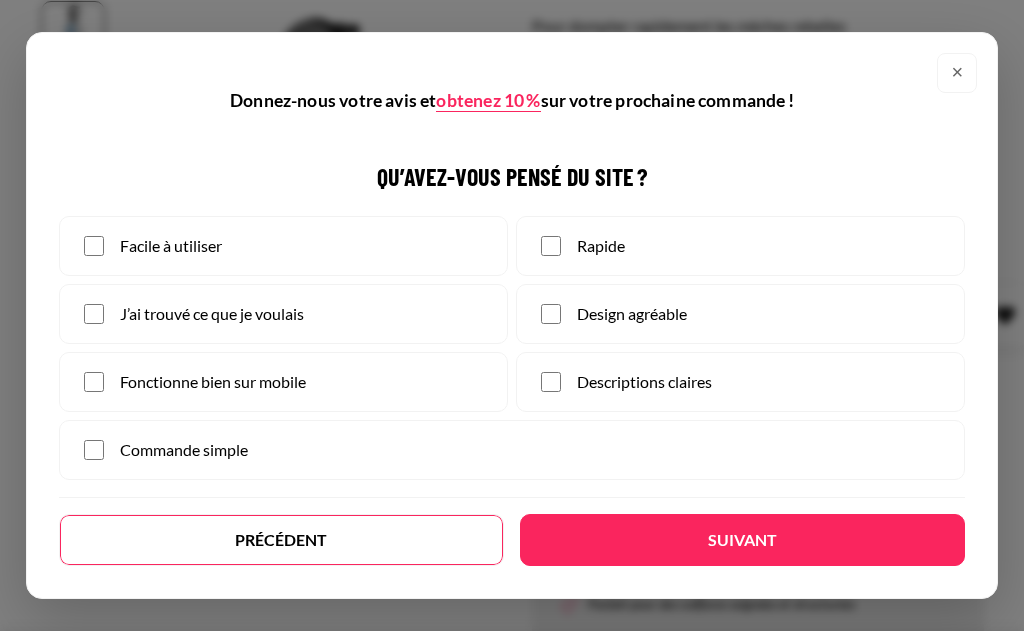 click on "Précédent" at bounding box center (281, 540) 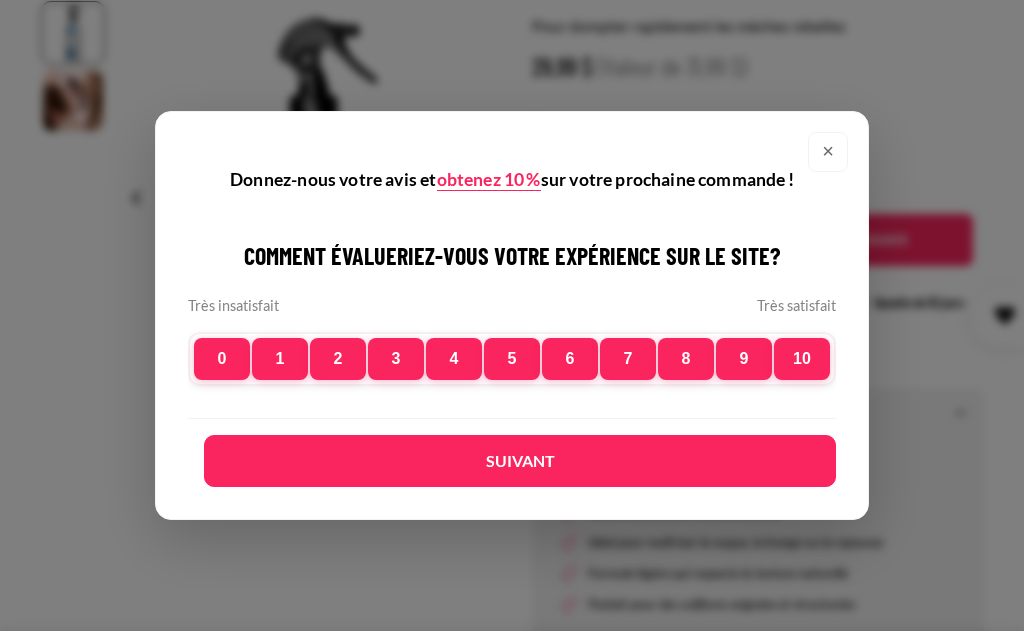 click on "×" at bounding box center (828, 152) 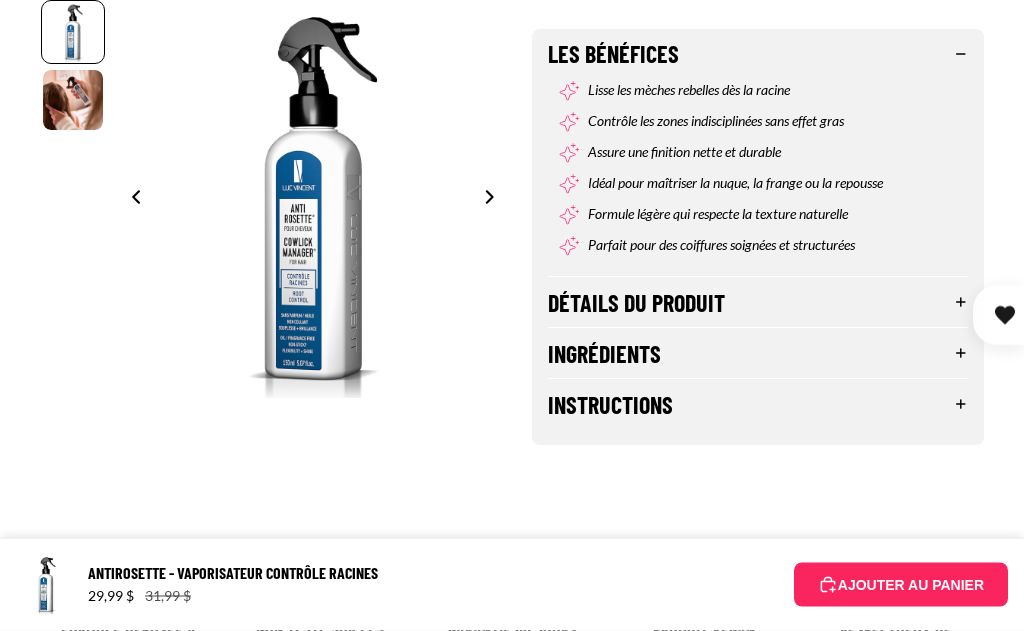 scroll, scrollTop: 795, scrollLeft: 0, axis: vertical 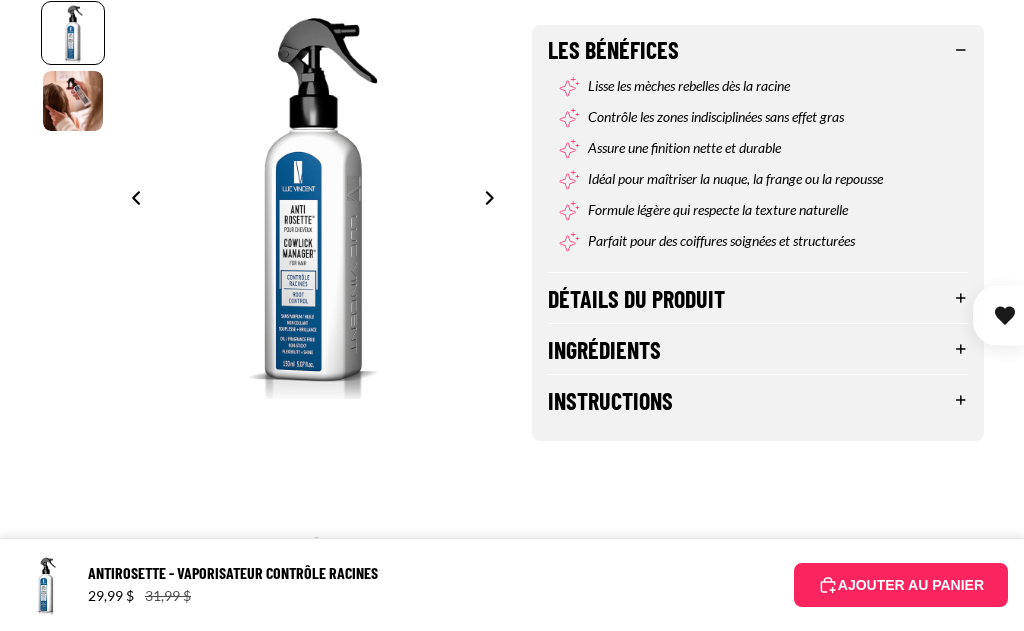 click on "Antirosette - Vaporisateur Contrôle Racines
763 avis
"Ca marche vraiment! C’est pas du vent! Plus de rosette derrière la tête au réveil!" - Lisa Rubli
Antirosette - Vaporisateur Contrôle Racines
Pour dompter rapidement les mèches rebelles
29,99 $
(Valeur de 31,99 $)
Format
150ml
Translation missing: fr.accessibility.decrease_quantity
*
Translation missing: fr.accessibility.increase_quantity" at bounding box center [748, -71] 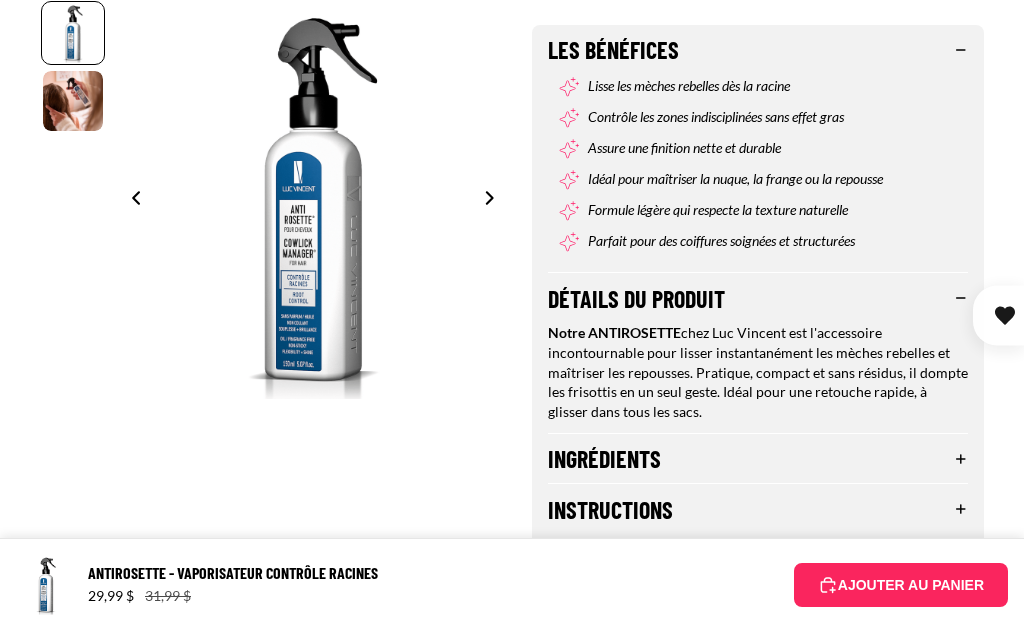 click on "1
2
Fermer" at bounding box center [512, -16] 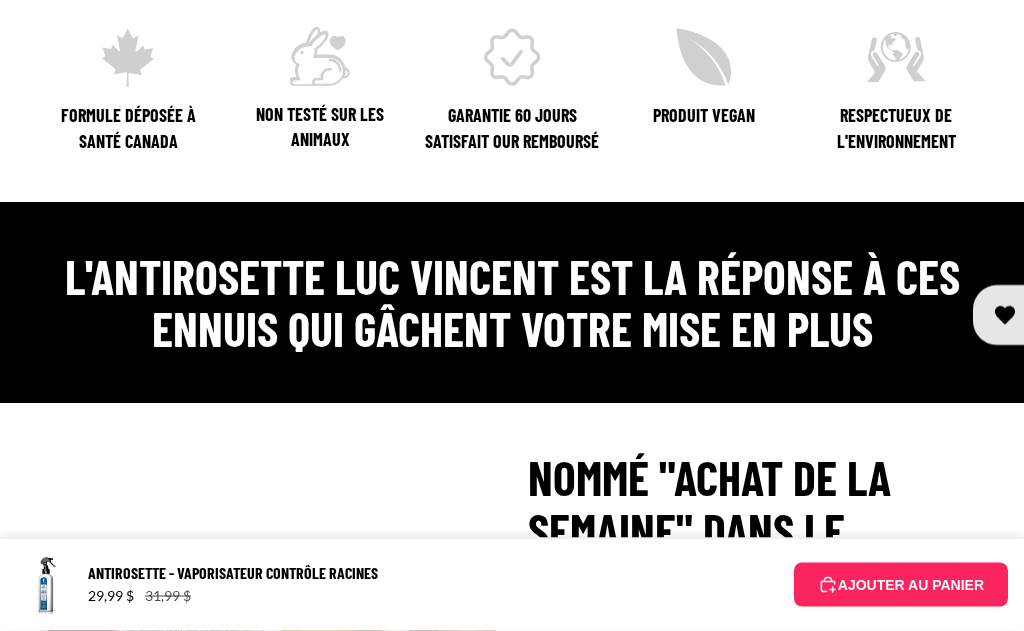 scroll, scrollTop: 1465, scrollLeft: 0, axis: vertical 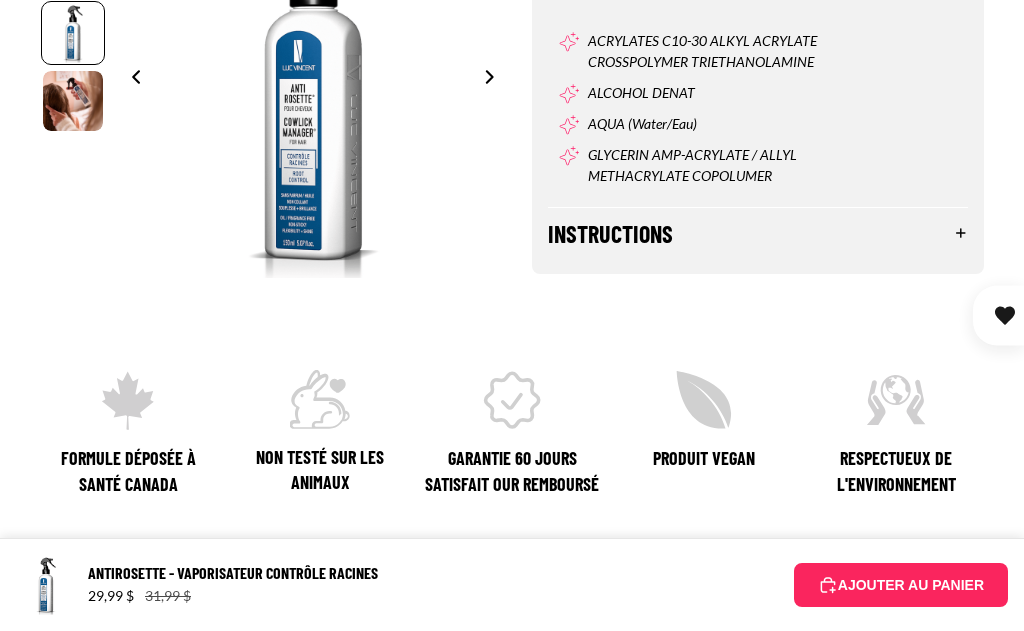 click on "Instructions" at bounding box center (758, 233) 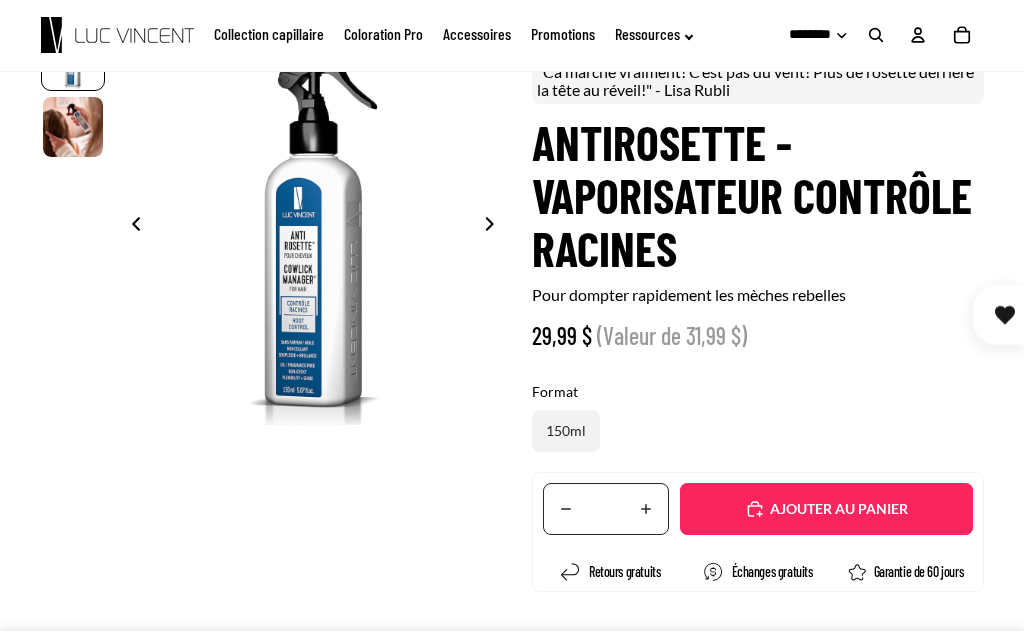 scroll, scrollTop: 161, scrollLeft: 0, axis: vertical 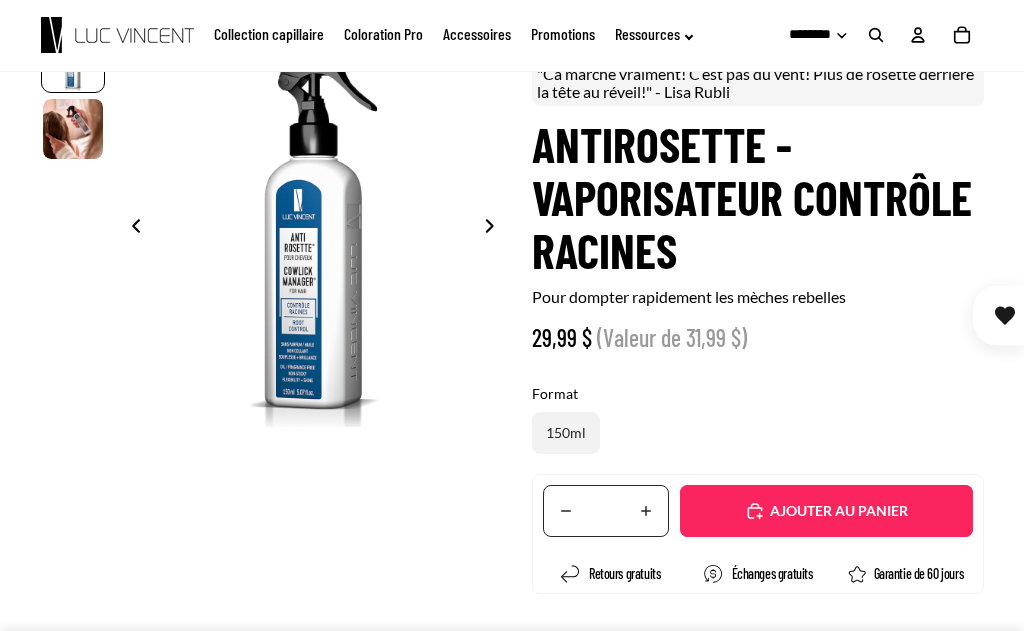 click on "Ajouté" at bounding box center [836, 511] 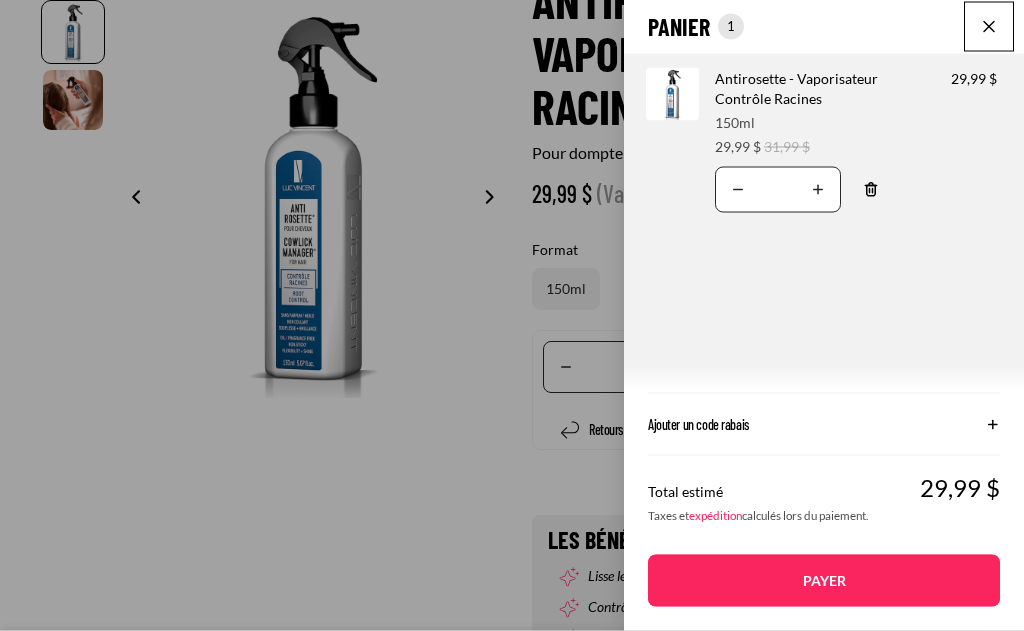 scroll, scrollTop: 307, scrollLeft: 0, axis: vertical 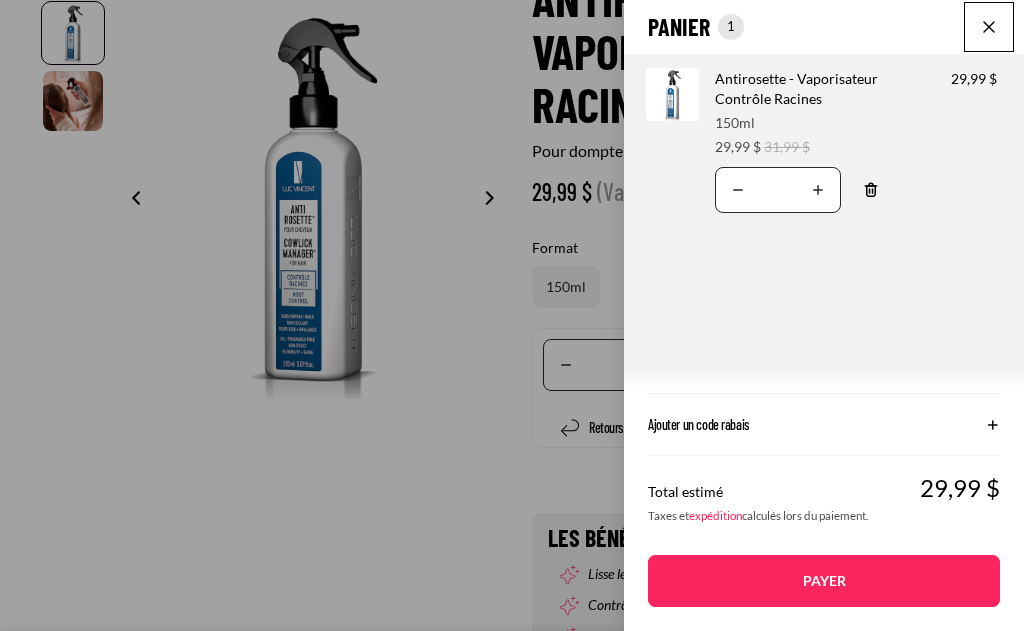 click at bounding box center [989, 27] 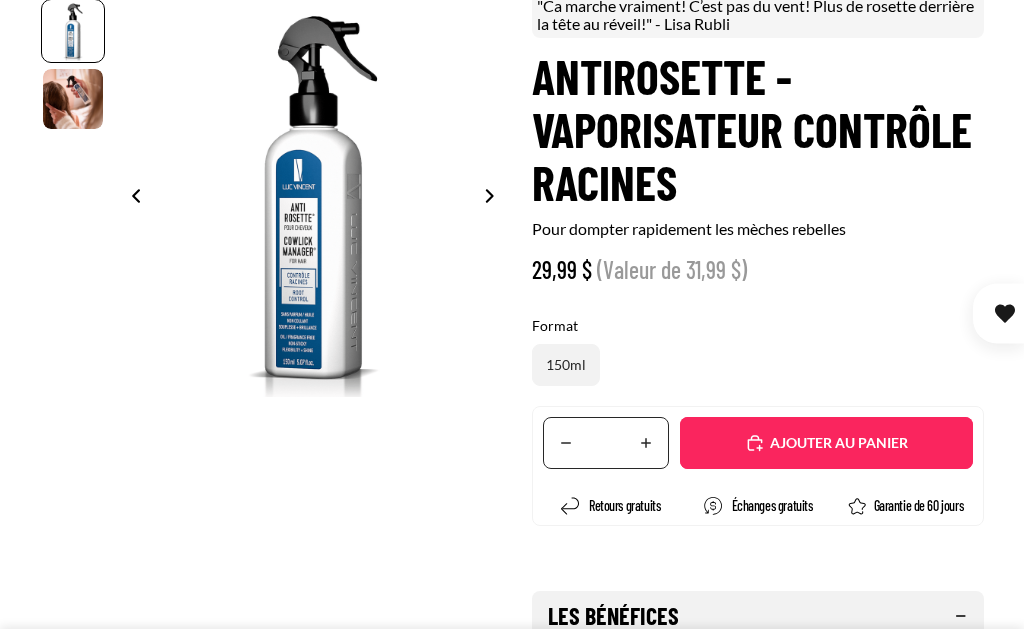 scroll, scrollTop: 0, scrollLeft: 0, axis: both 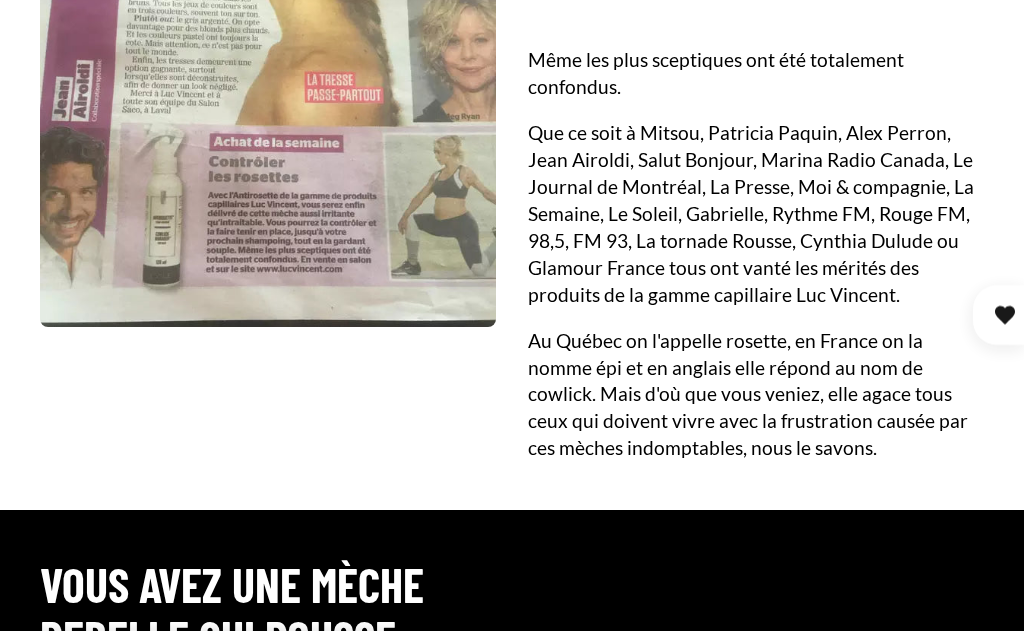 select on "**********" 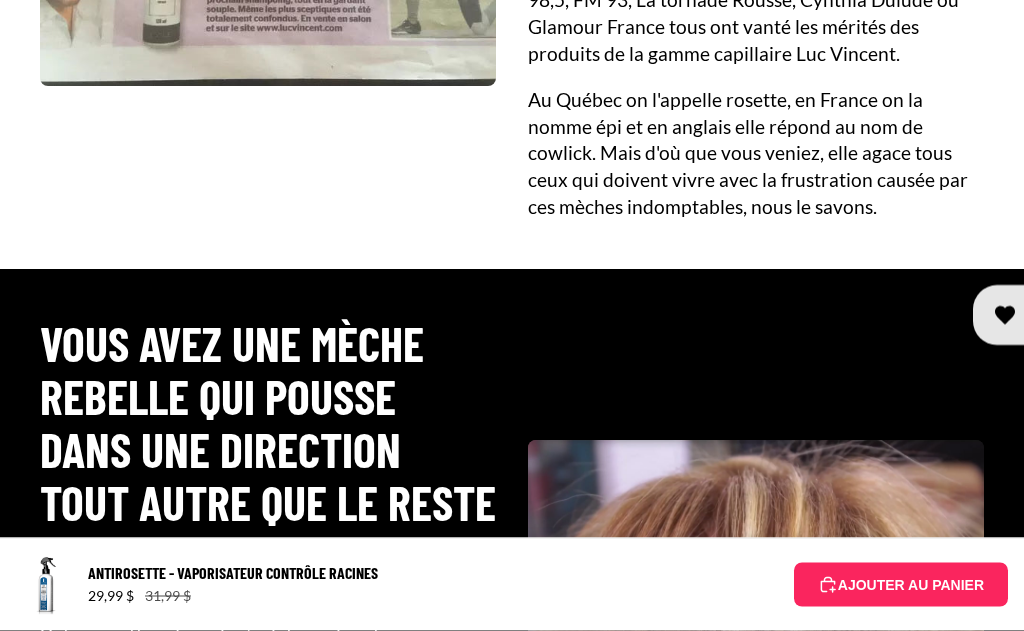 scroll, scrollTop: 0, scrollLeft: 0, axis: both 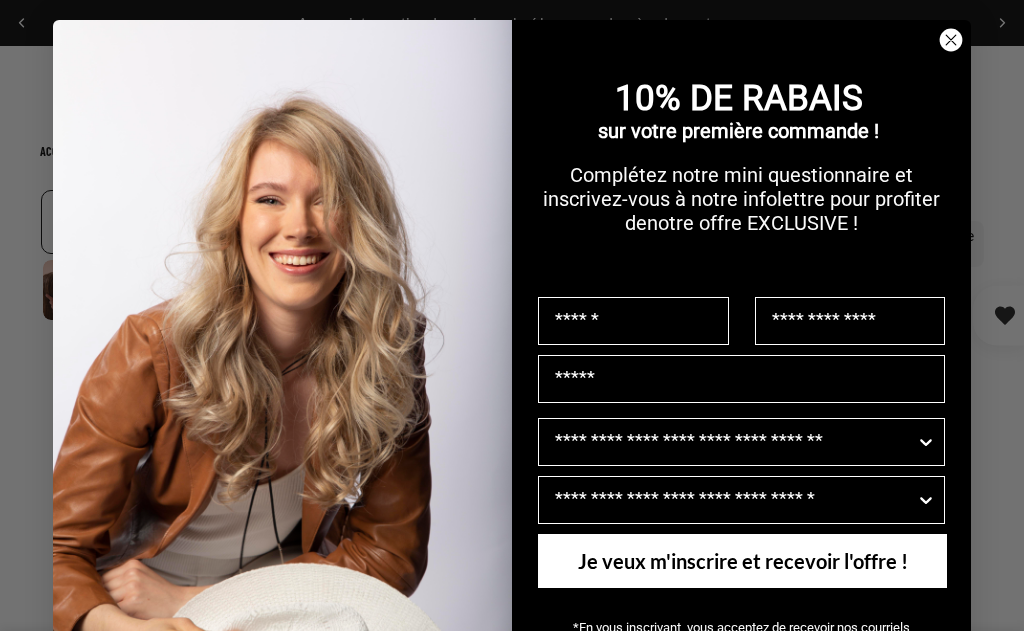 click 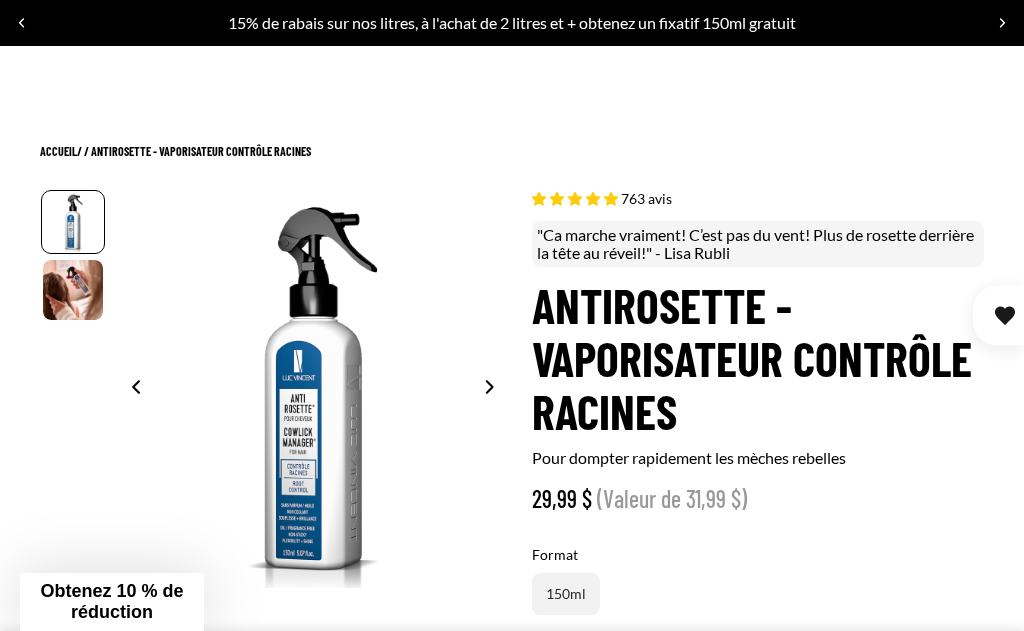click on "Promotions" 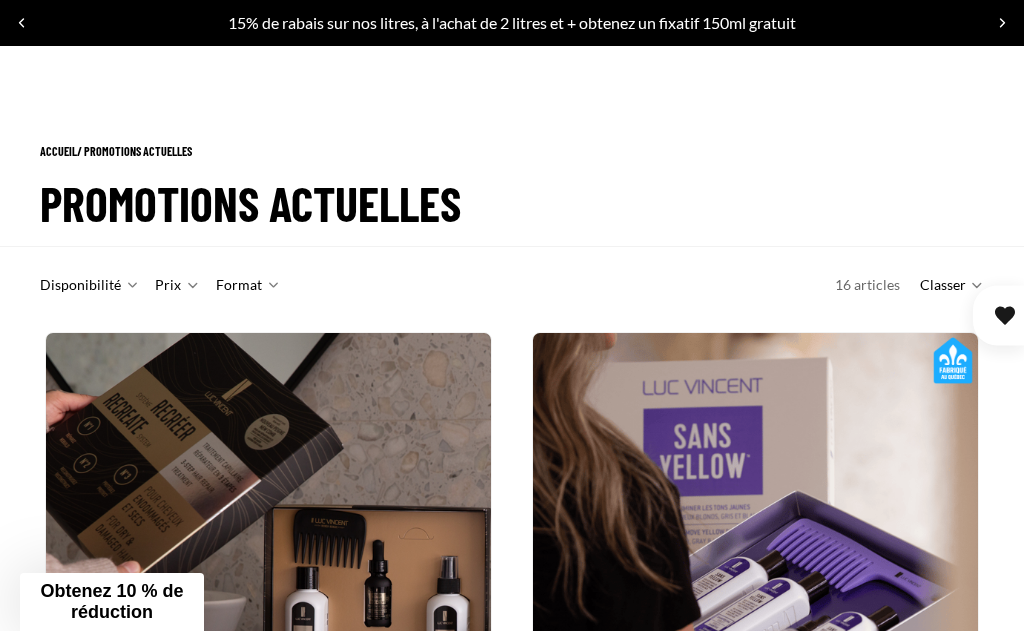 scroll, scrollTop: 201, scrollLeft: 0, axis: vertical 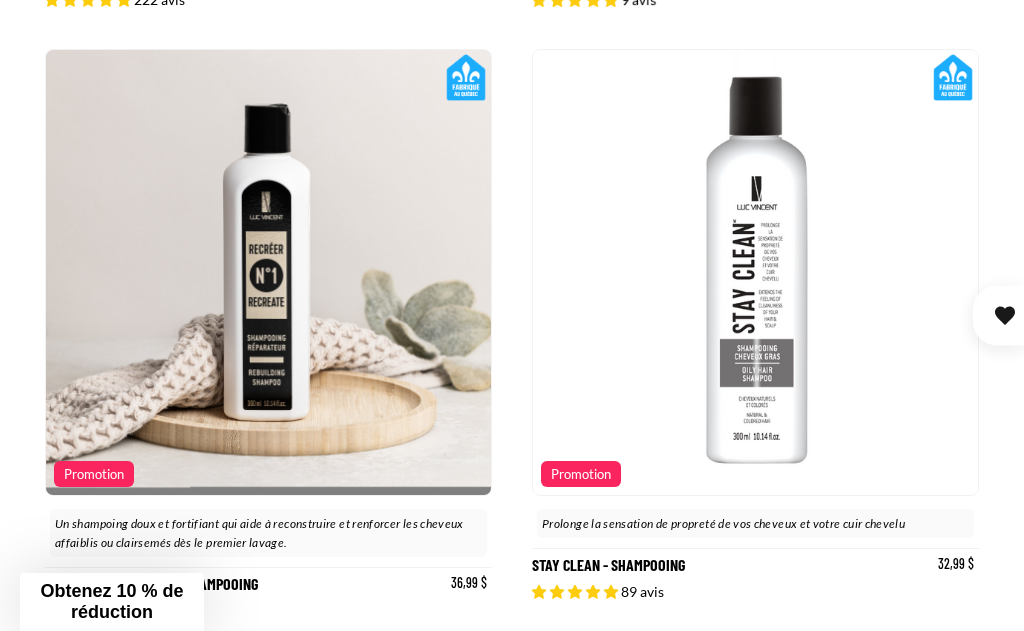 click 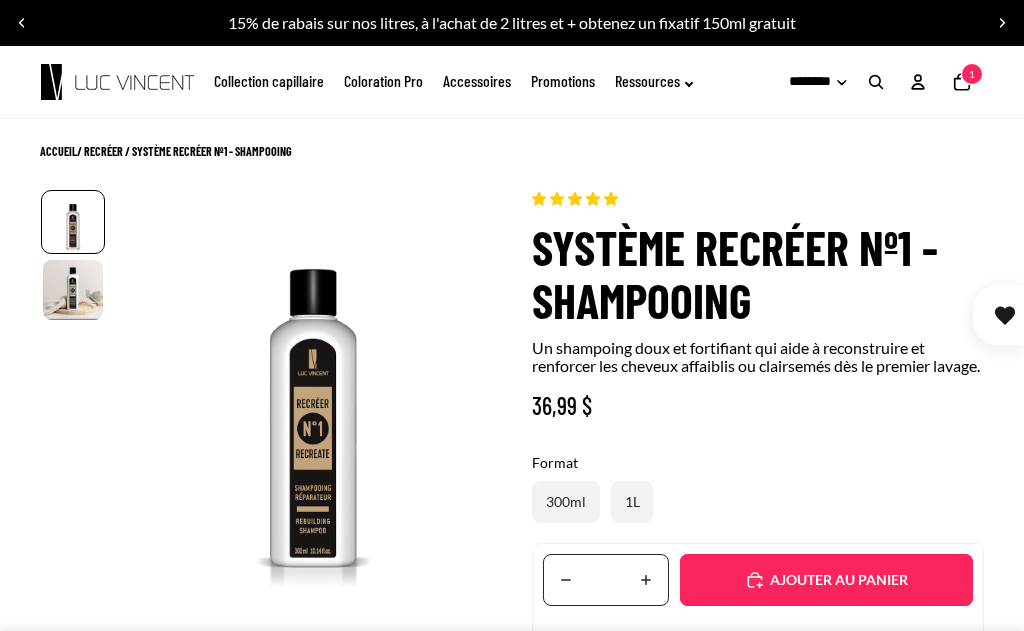 scroll, scrollTop: 0, scrollLeft: 0, axis: both 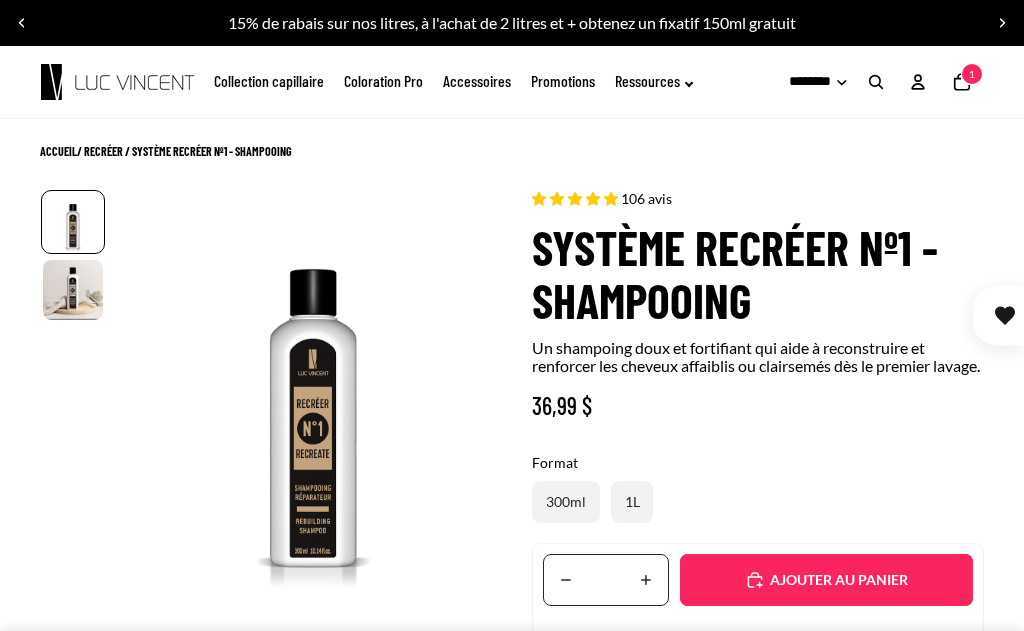select on "**********" 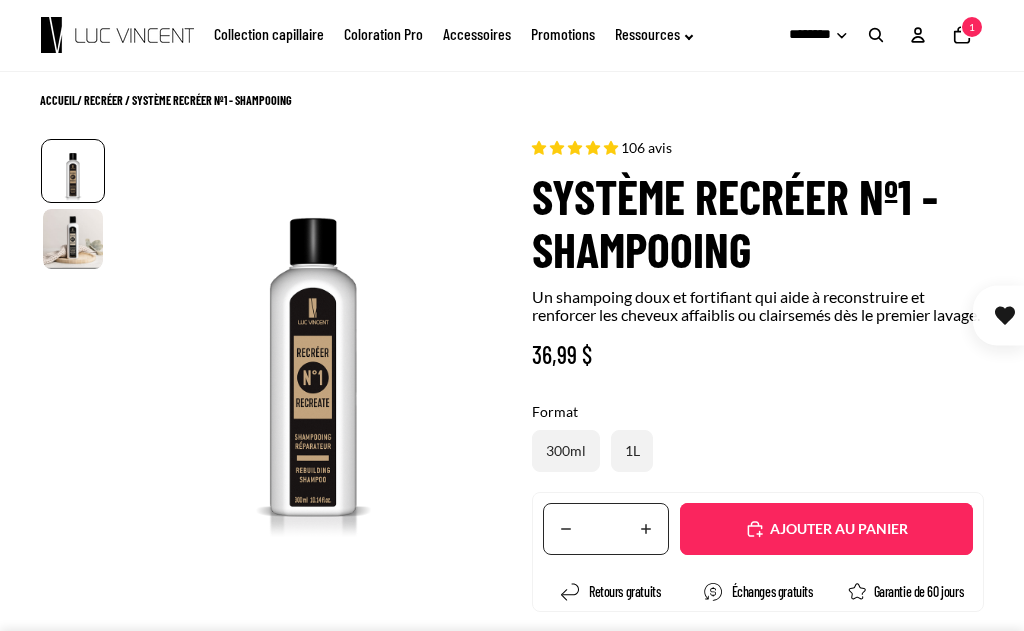 scroll, scrollTop: 49, scrollLeft: 0, axis: vertical 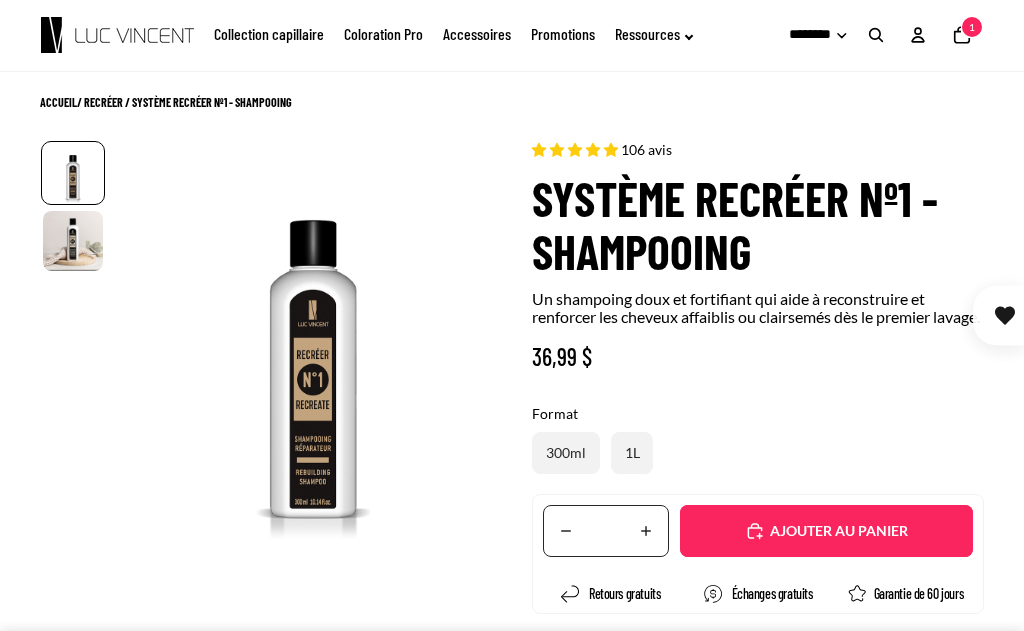 click on "Ajouté" at bounding box center [836, 531] 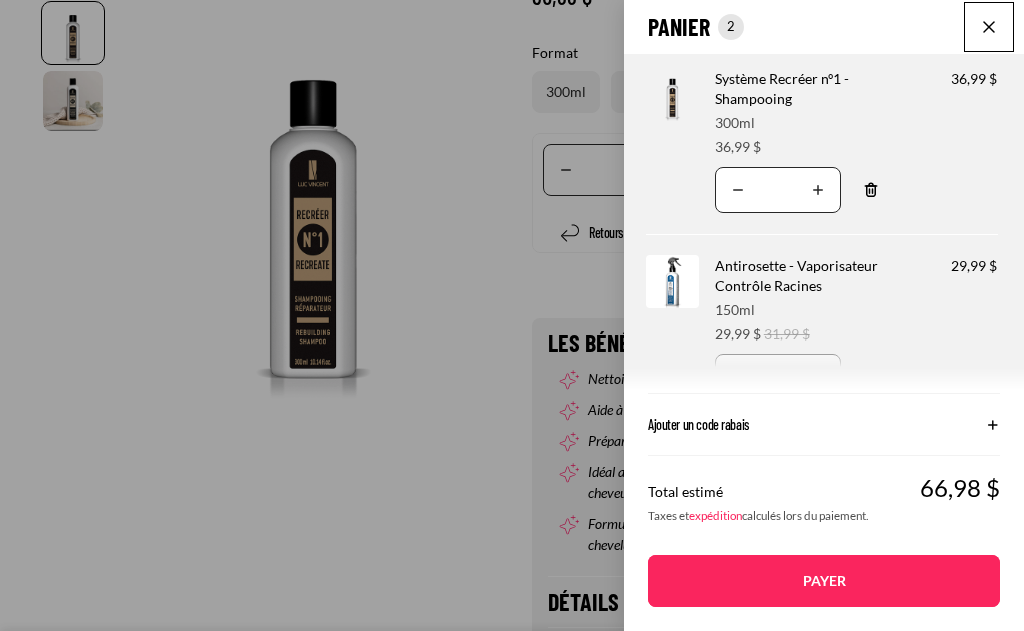 scroll, scrollTop: 502, scrollLeft: 0, axis: vertical 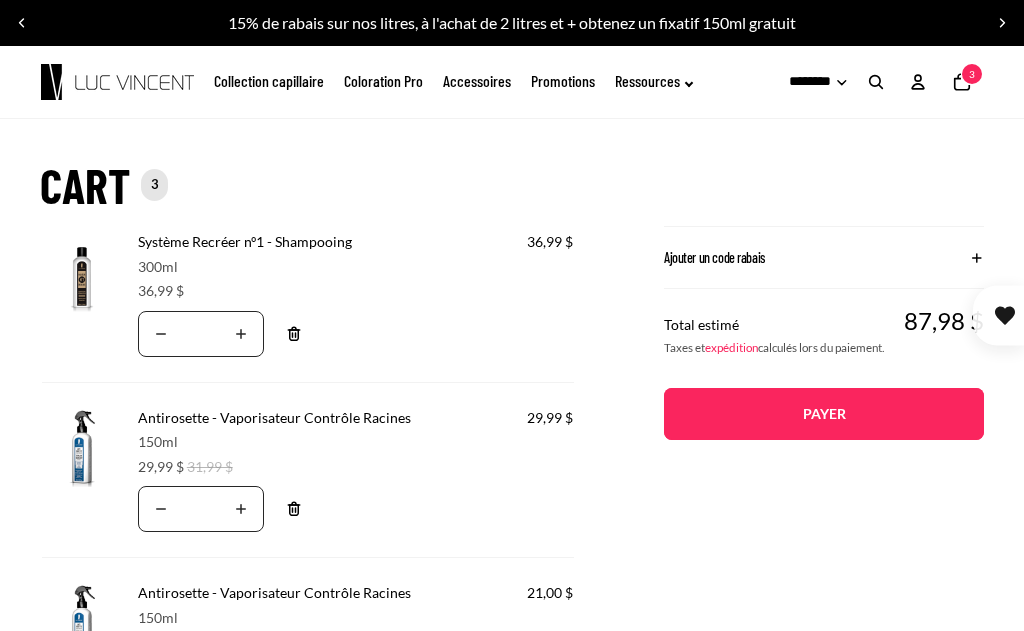 click on "Système Recréer nº1 - Shampooing
Format:
300ml
Prix
36,99 $
Translation missing: fr.accessibility.decrease_quantity
*
Translation missing: fr.accessibility.increase_quantity
Remove
36,99 $" at bounding box center (308, 306) 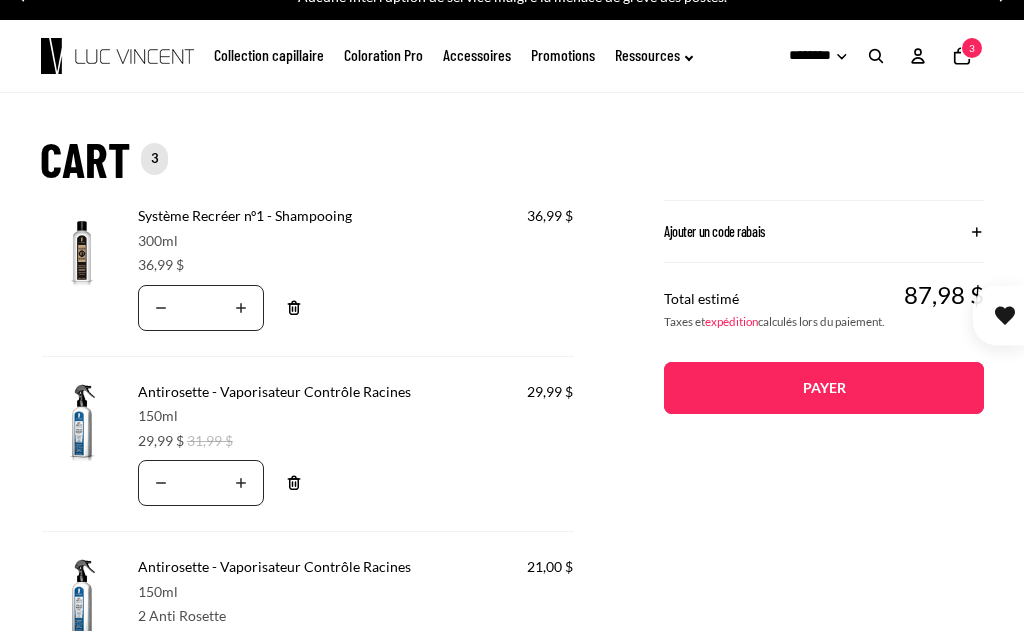 scroll, scrollTop: 25, scrollLeft: 0, axis: vertical 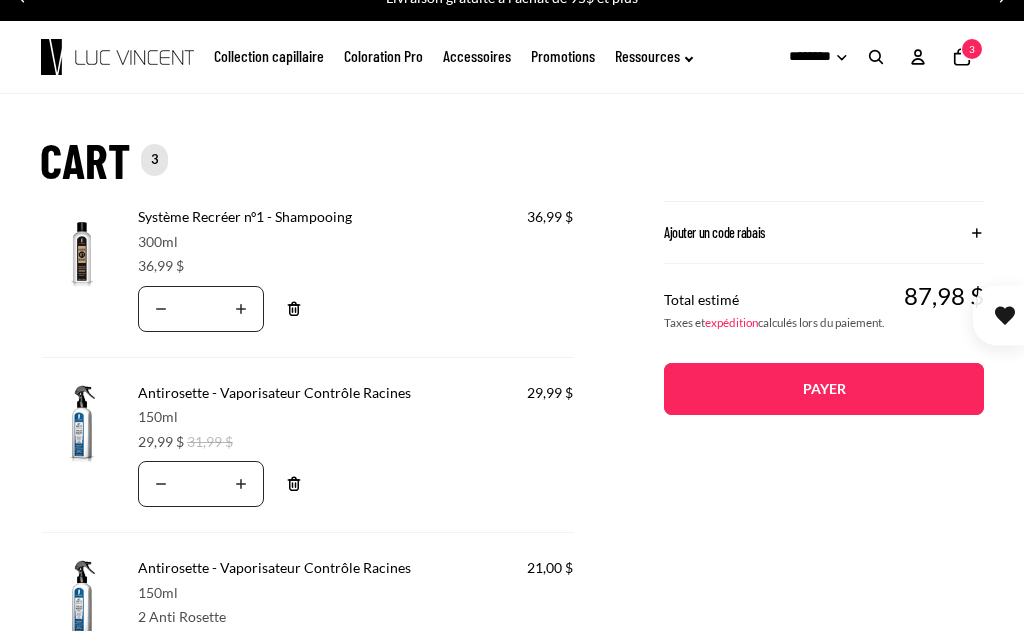 click on "Translation missing: fr.accessibility.increase_quantity" at bounding box center (241, 309) 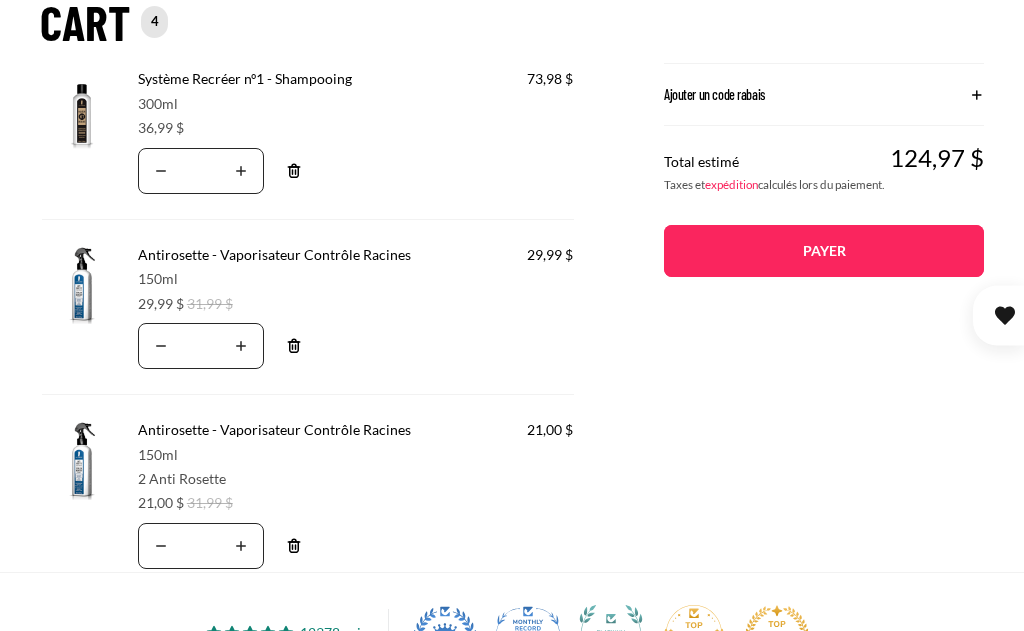 scroll, scrollTop: 255, scrollLeft: 0, axis: vertical 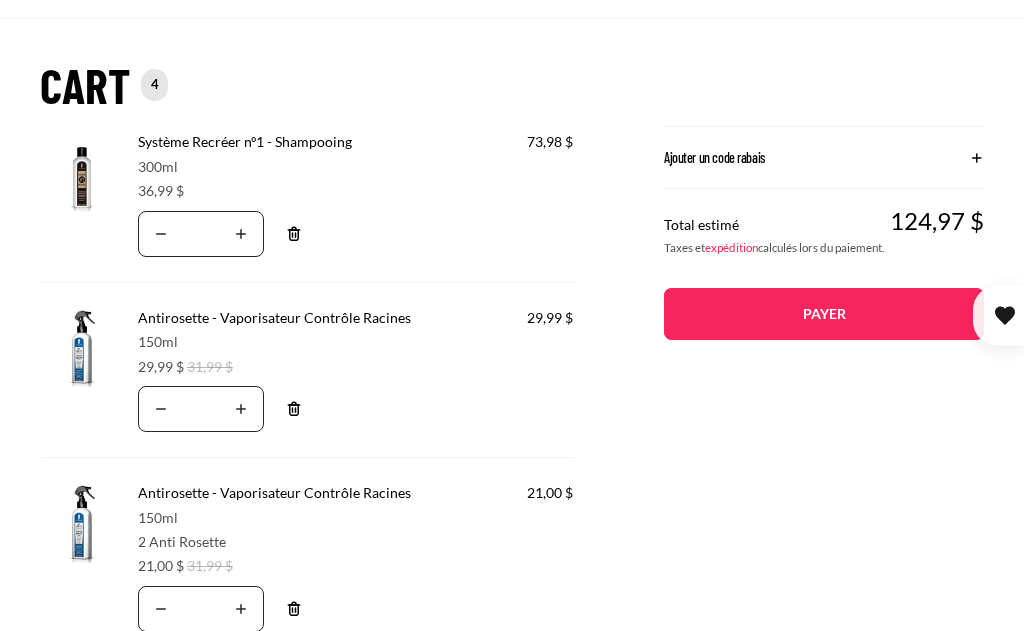click on "Remove" at bounding box center (294, 409) 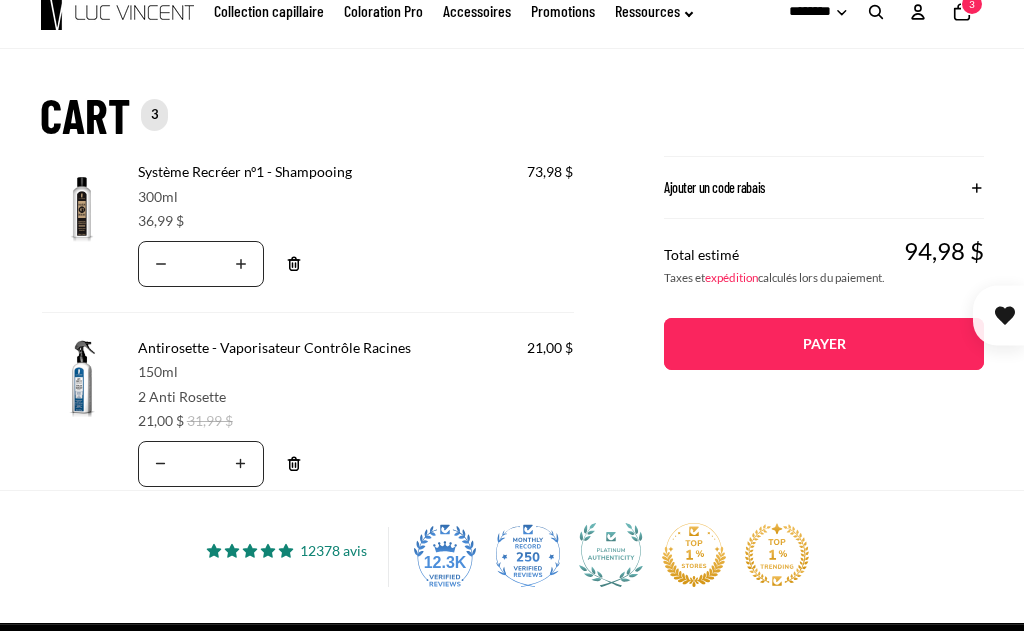scroll, scrollTop: 162, scrollLeft: 0, axis: vertical 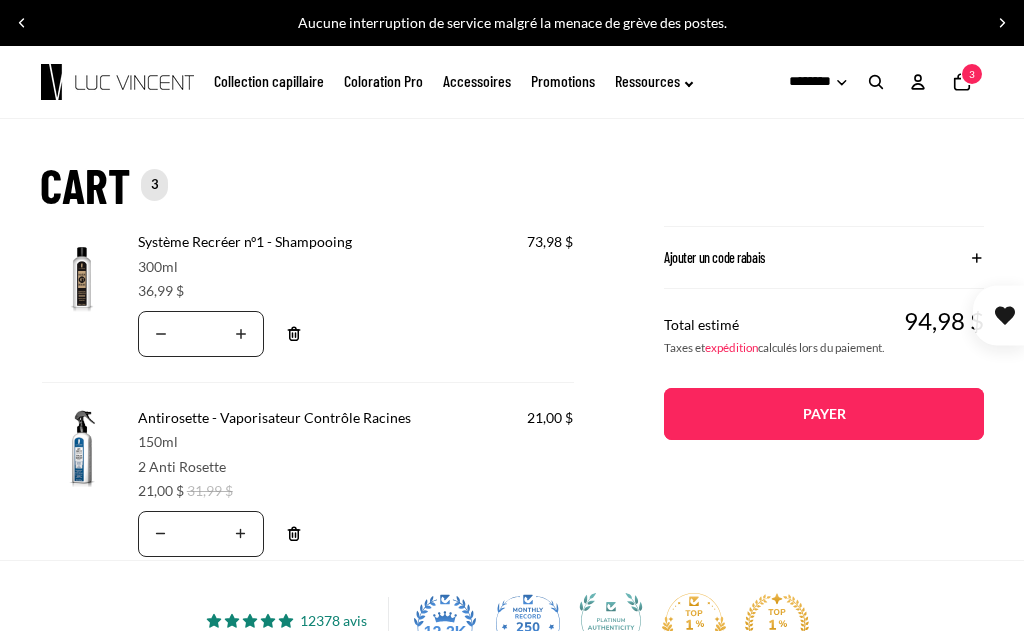click at bounding box center (876, 82) 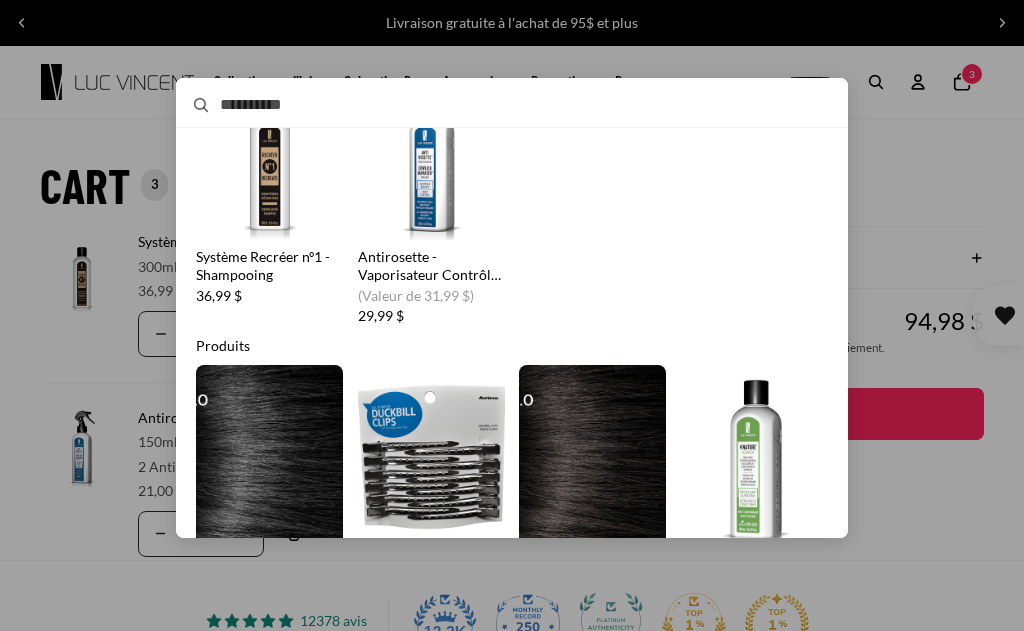 scroll, scrollTop: 117, scrollLeft: 0, axis: vertical 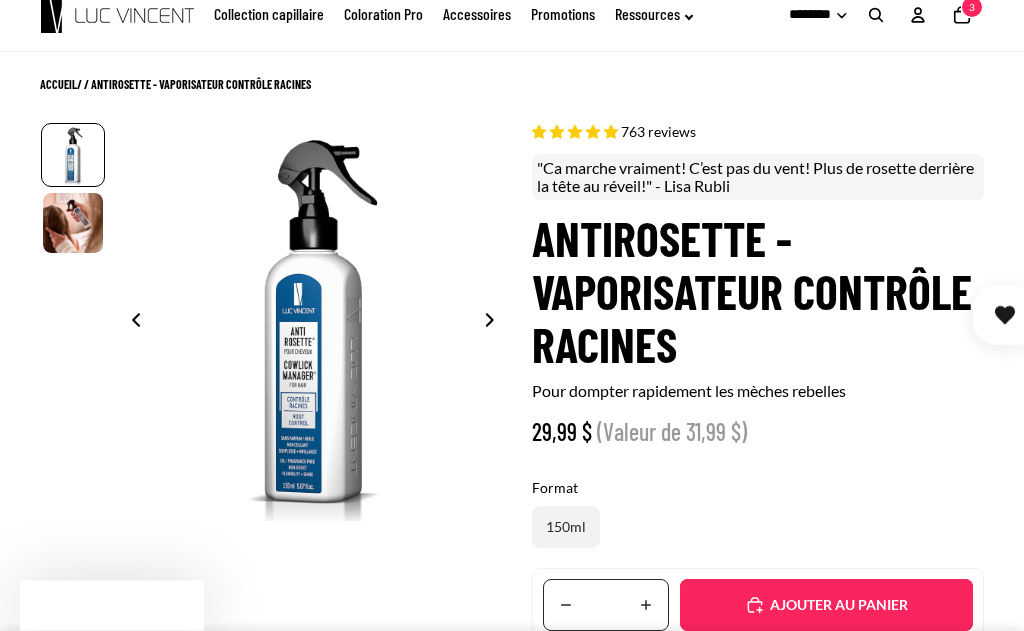 select on "**********" 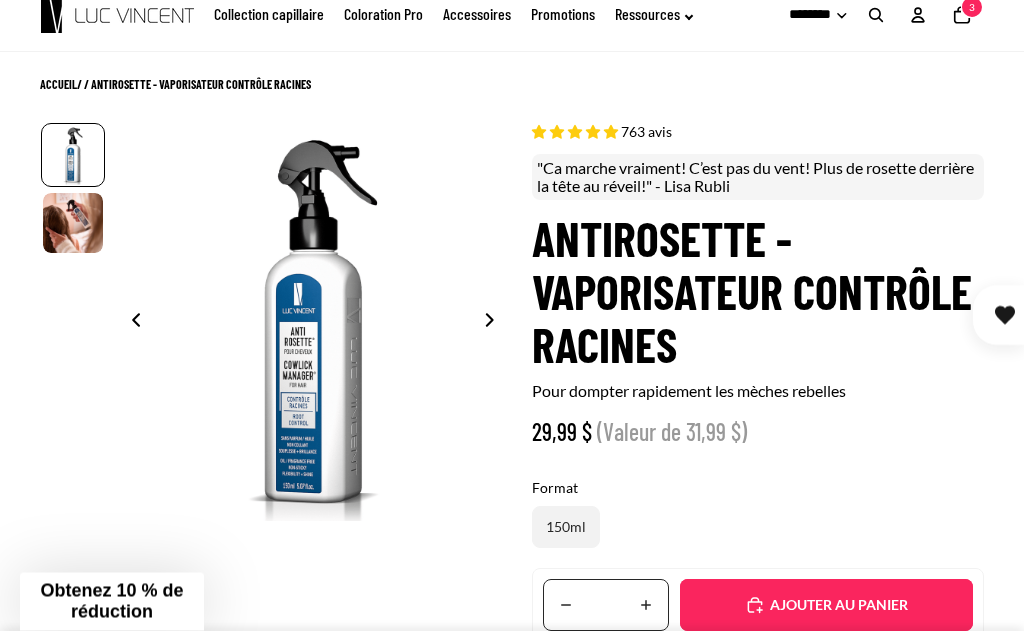 scroll, scrollTop: 190, scrollLeft: 0, axis: vertical 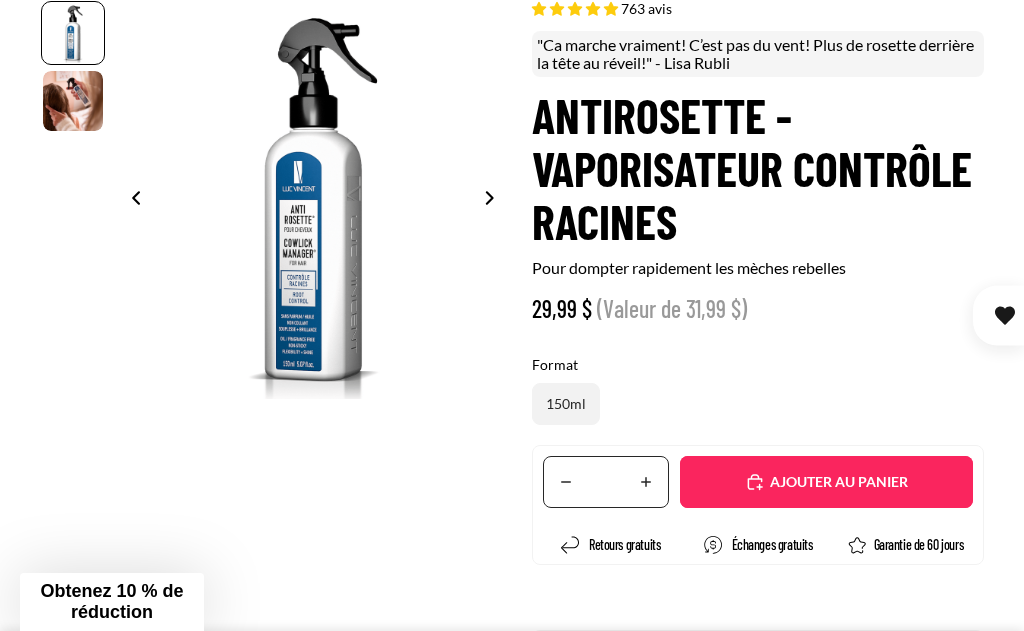 click on "Ajouté" at bounding box center (826, 482) 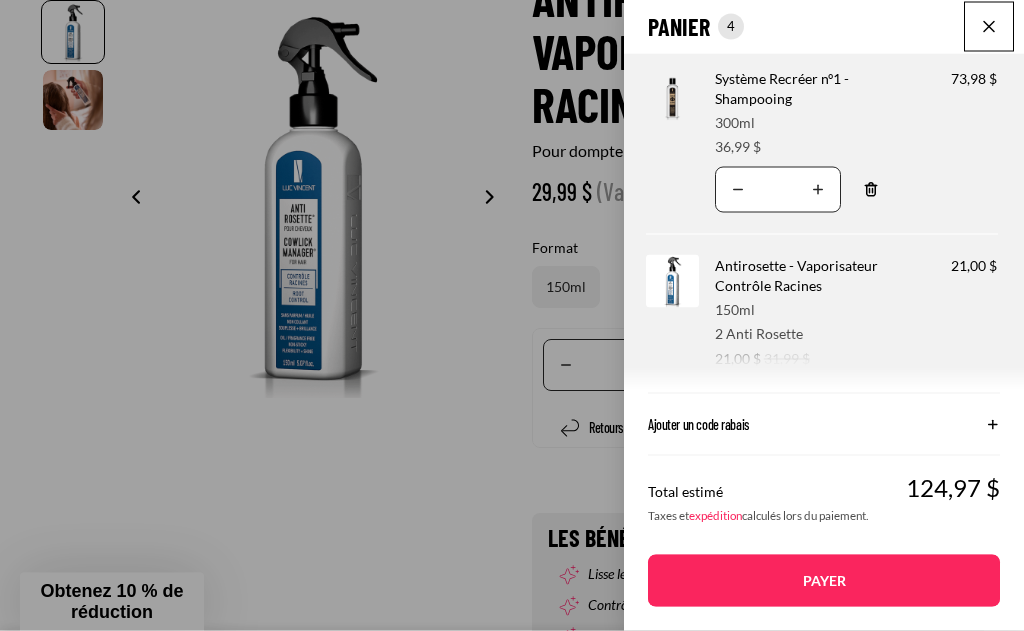 scroll, scrollTop: 316, scrollLeft: 0, axis: vertical 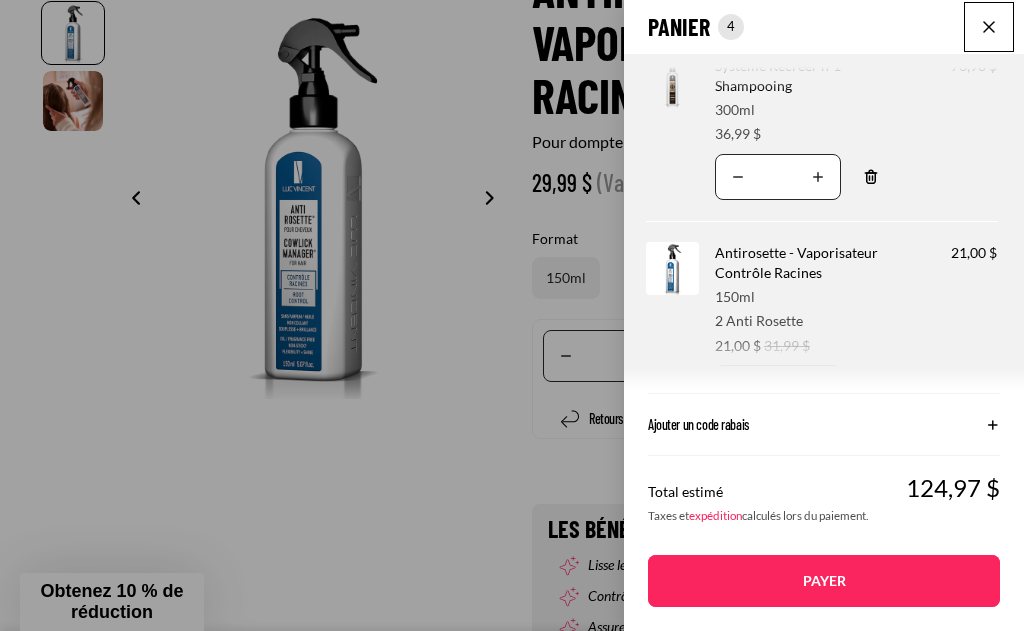 click at bounding box center (989, 27) 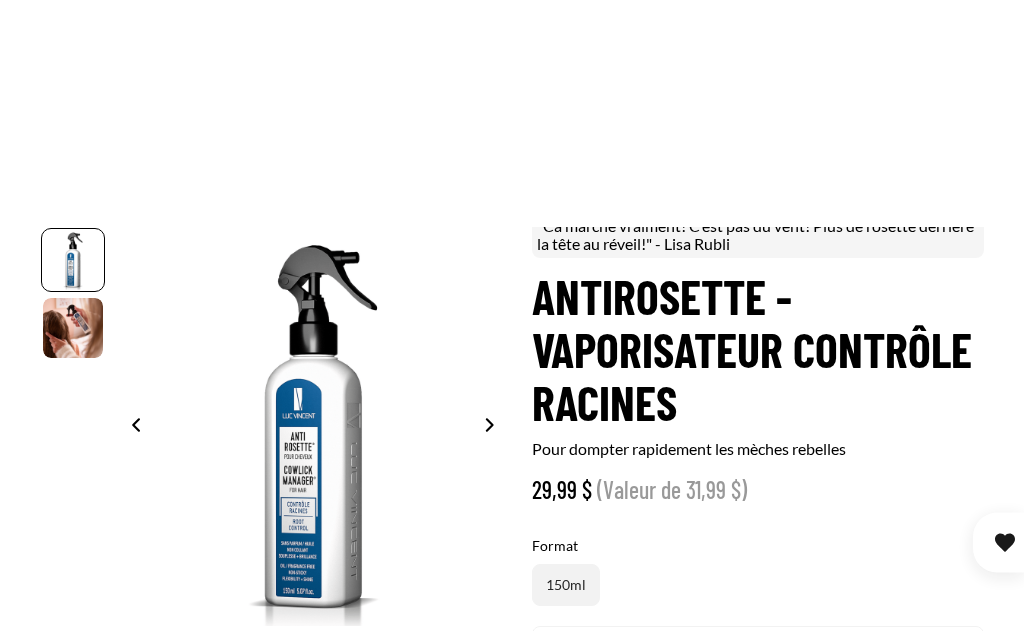 scroll, scrollTop: 0, scrollLeft: 0, axis: both 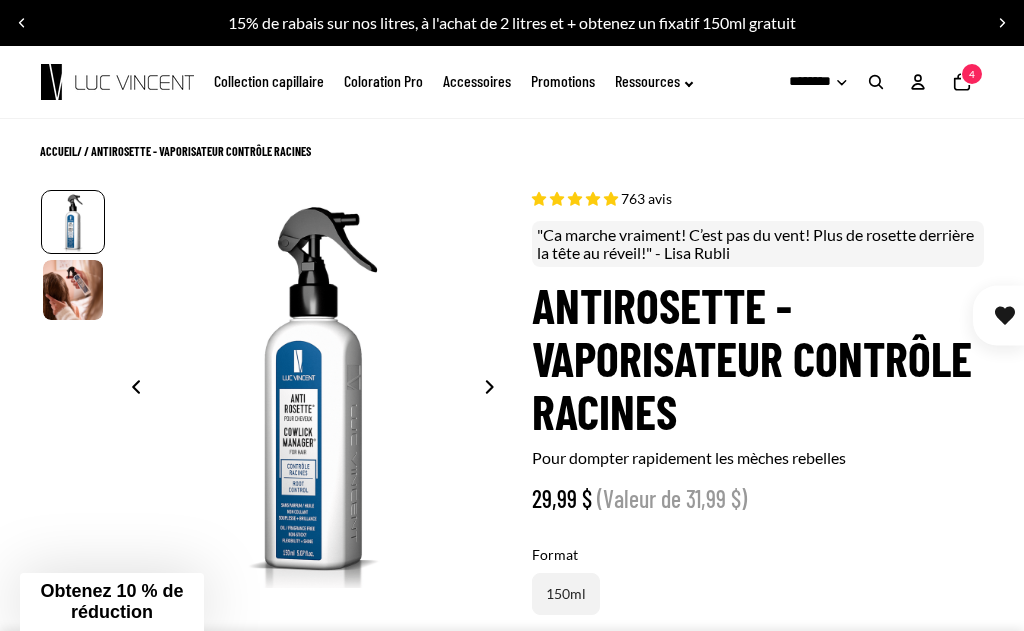 click on "Nombre total d'articles dans le panier: 4
4" 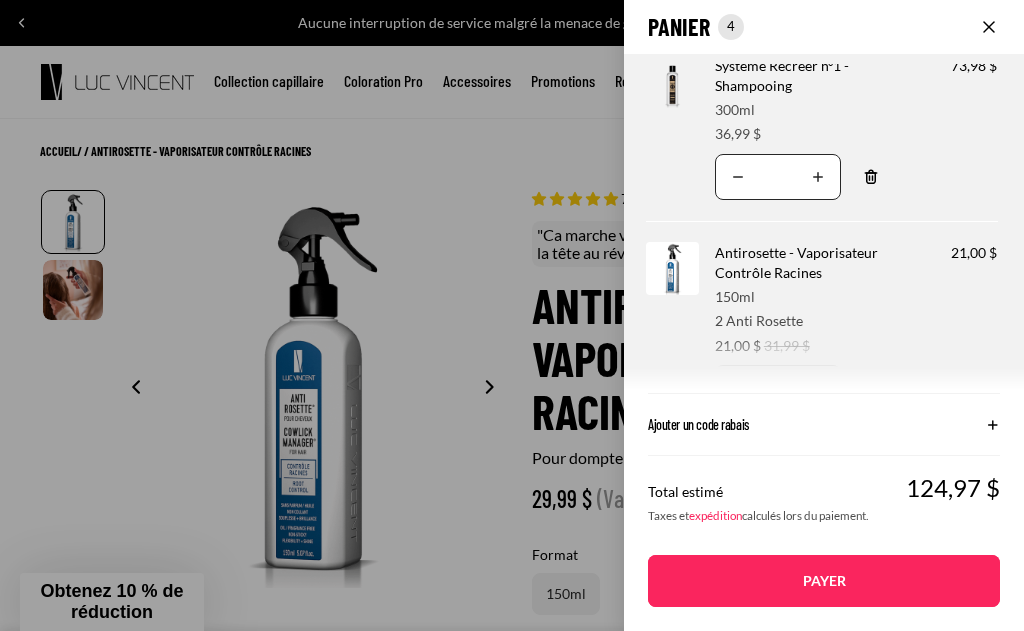 scroll, scrollTop: 0, scrollLeft: 0, axis: both 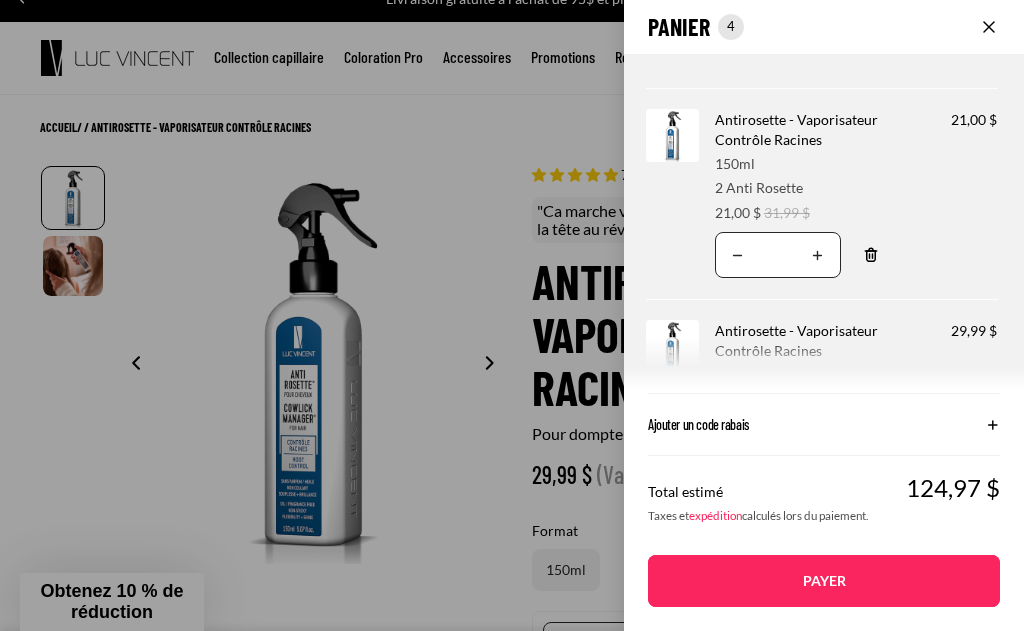 click on "Remove" at bounding box center [871, 255] 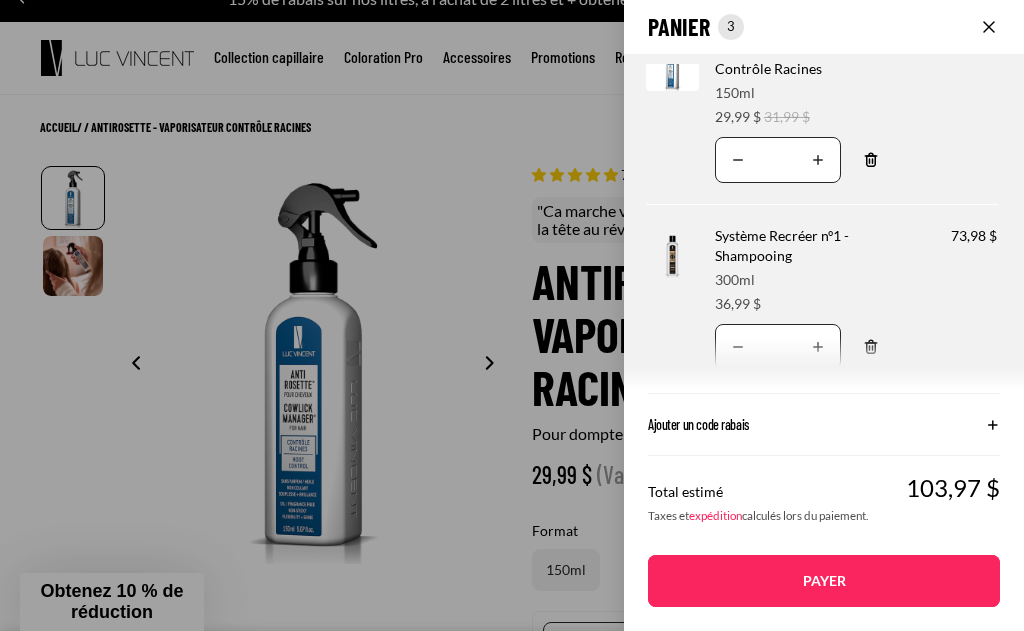 scroll, scrollTop: 0, scrollLeft: 0, axis: both 